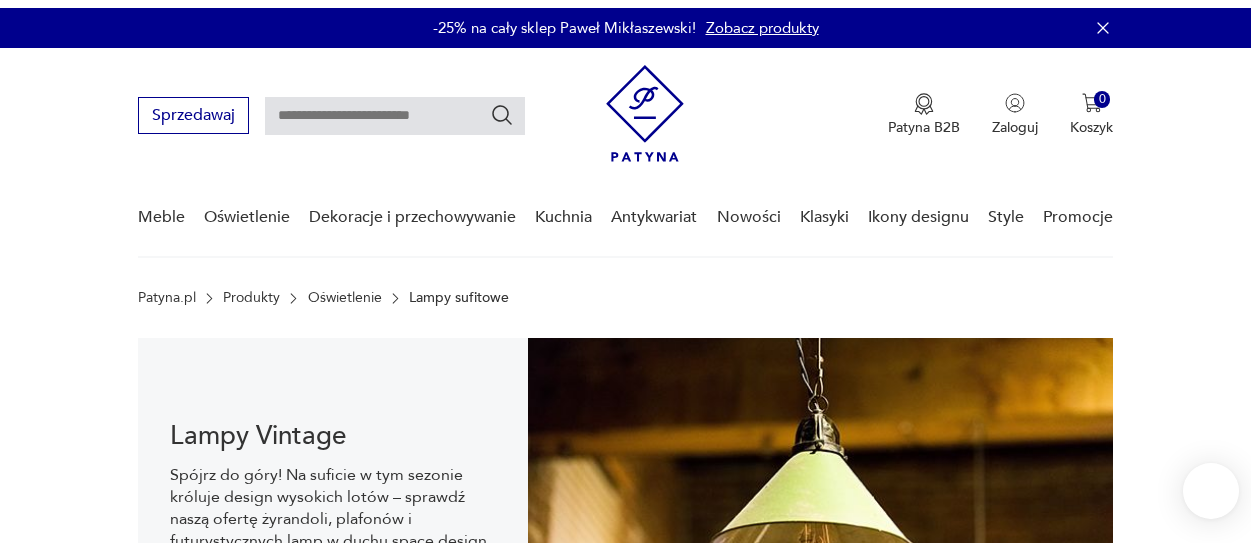 scroll, scrollTop: 130, scrollLeft: 0, axis: vertical 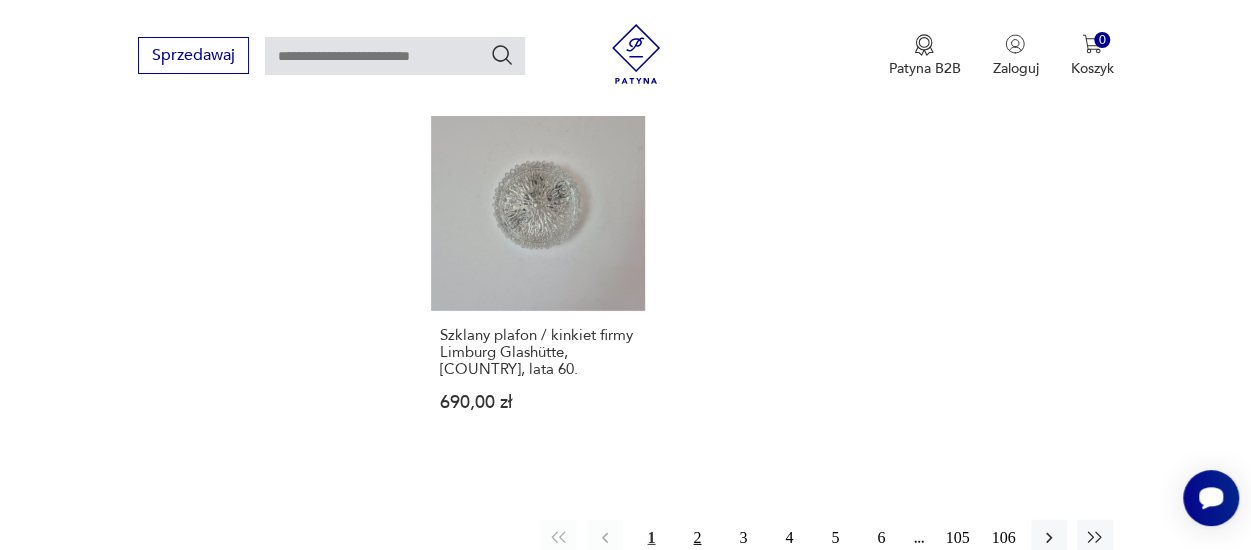click on "2" at bounding box center (697, 538) 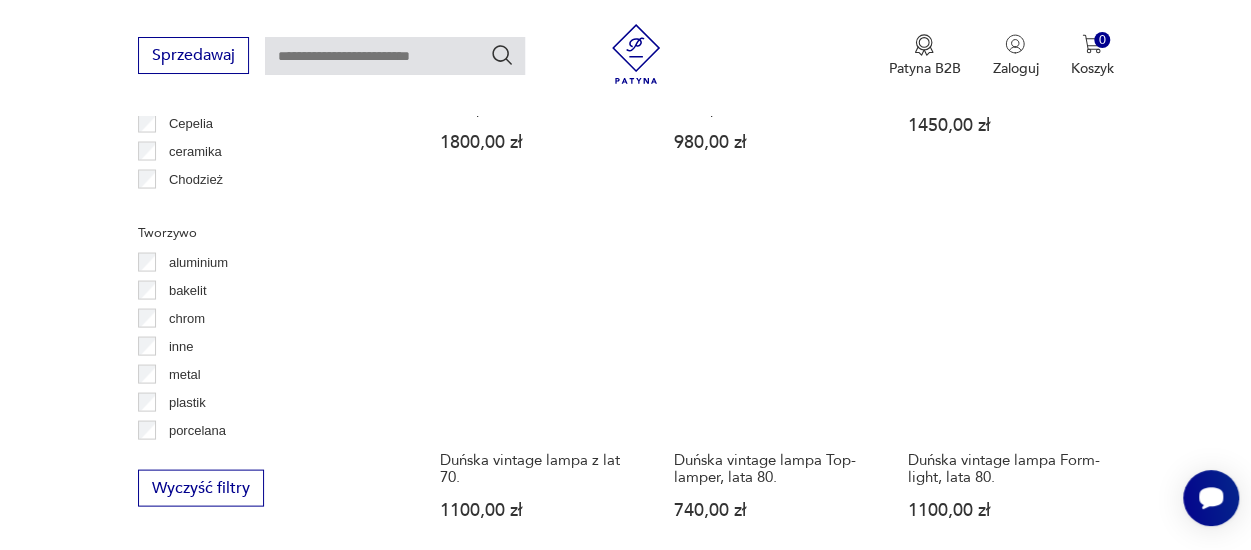 scroll, scrollTop: 1830, scrollLeft: 0, axis: vertical 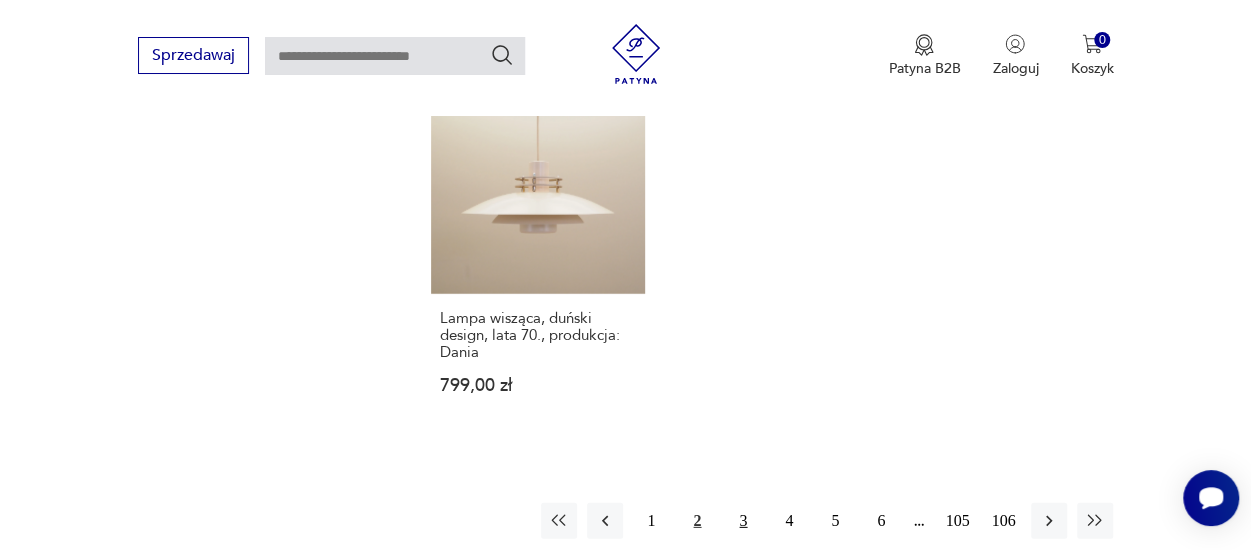 click on "3" at bounding box center [743, 521] 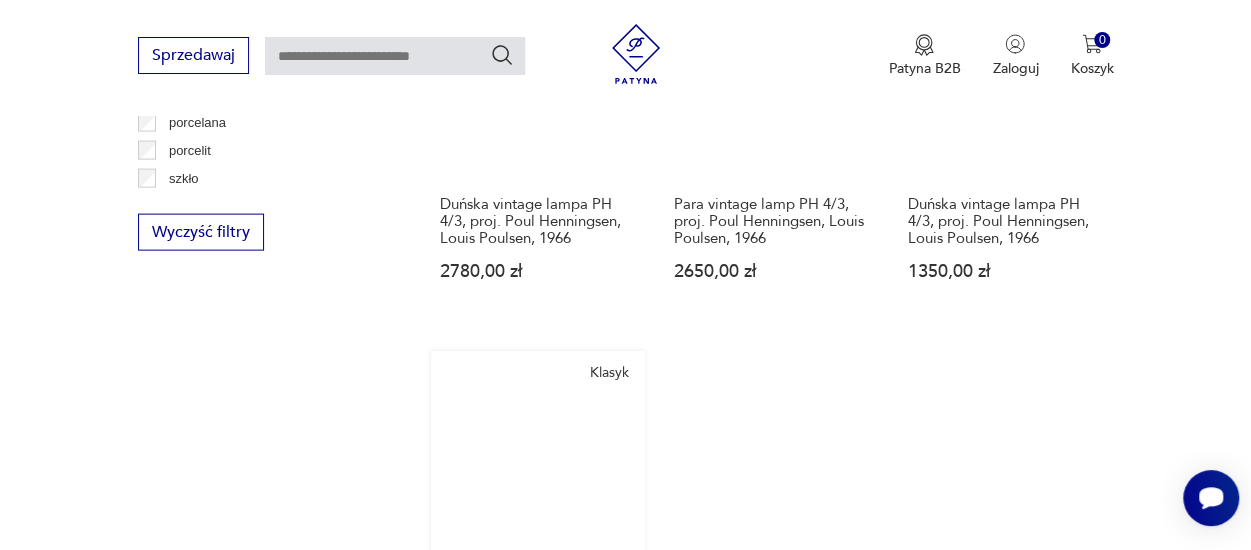 scroll, scrollTop: 2330, scrollLeft: 0, axis: vertical 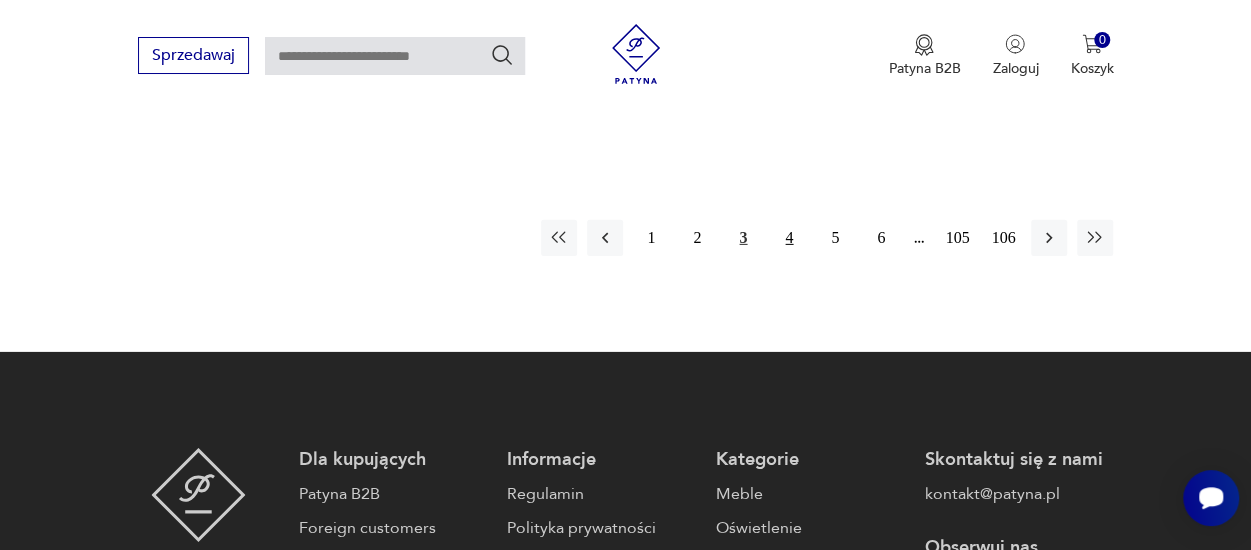 click on "4" at bounding box center (789, 238) 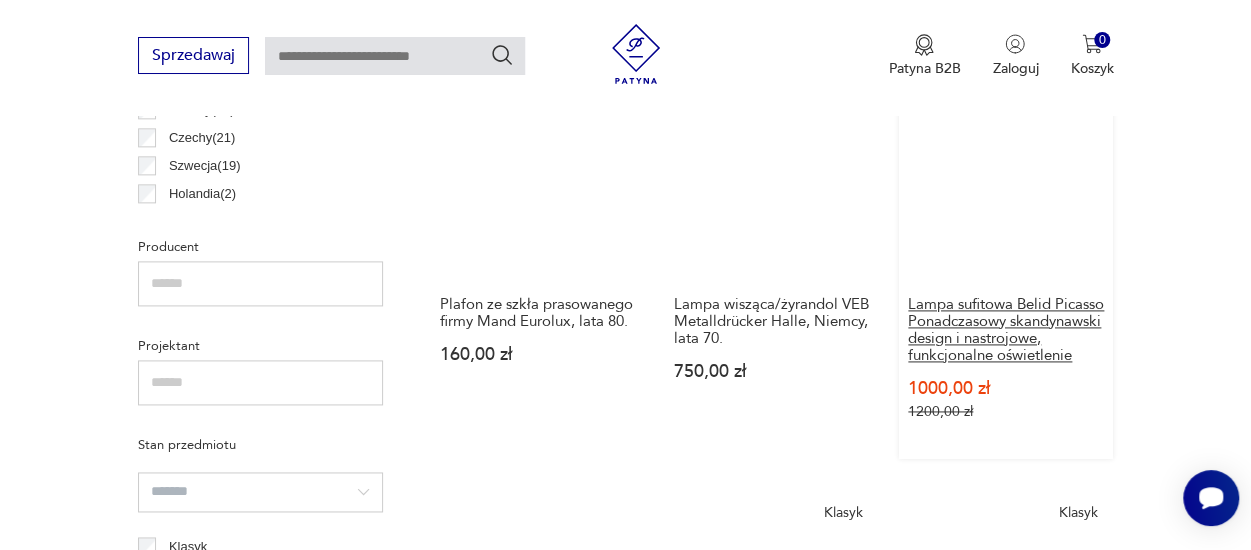 scroll, scrollTop: 1130, scrollLeft: 0, axis: vertical 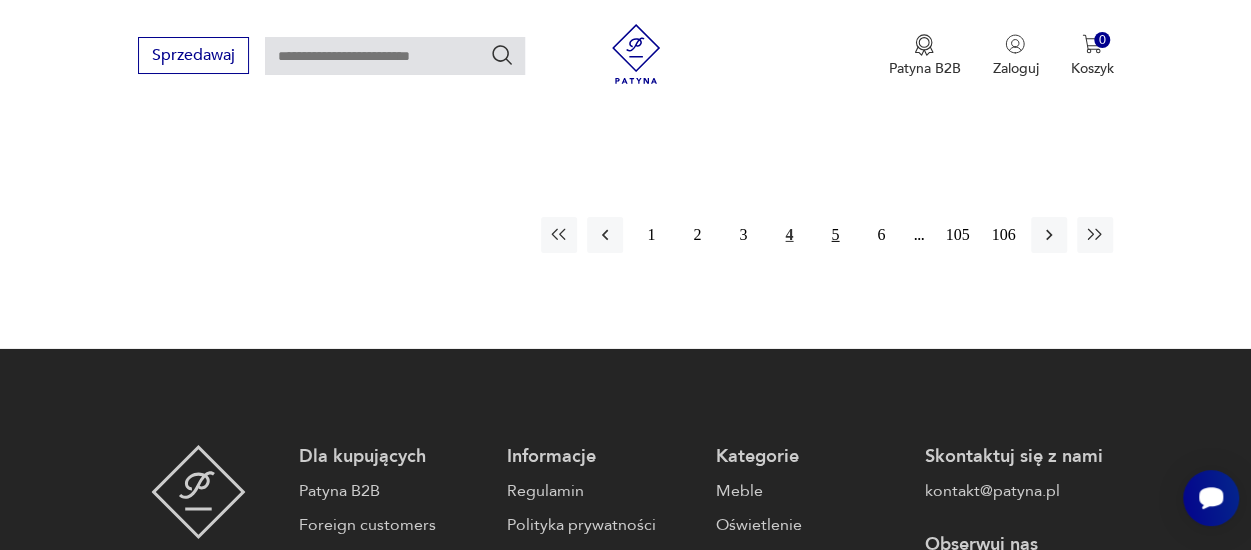 click on "5" at bounding box center (835, 235) 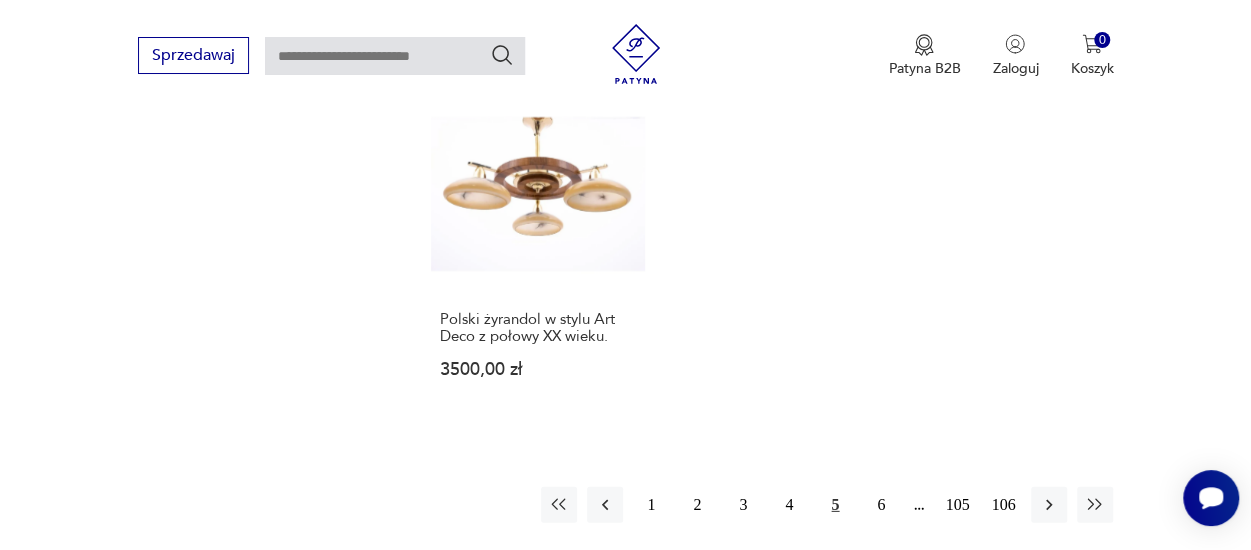 scroll, scrollTop: 2730, scrollLeft: 0, axis: vertical 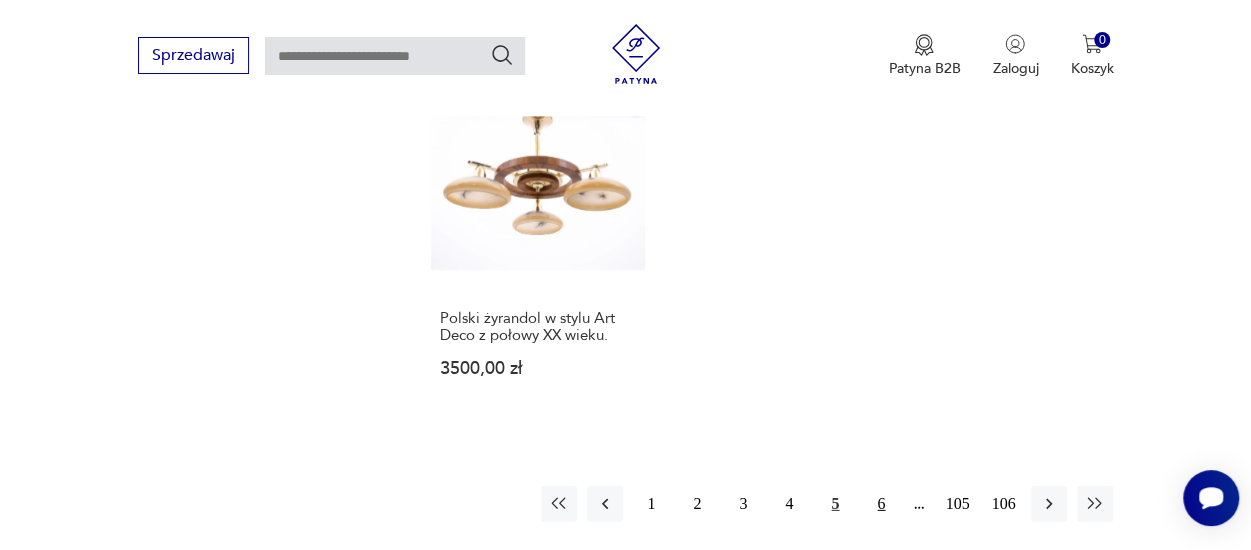 click on "6" at bounding box center (881, 504) 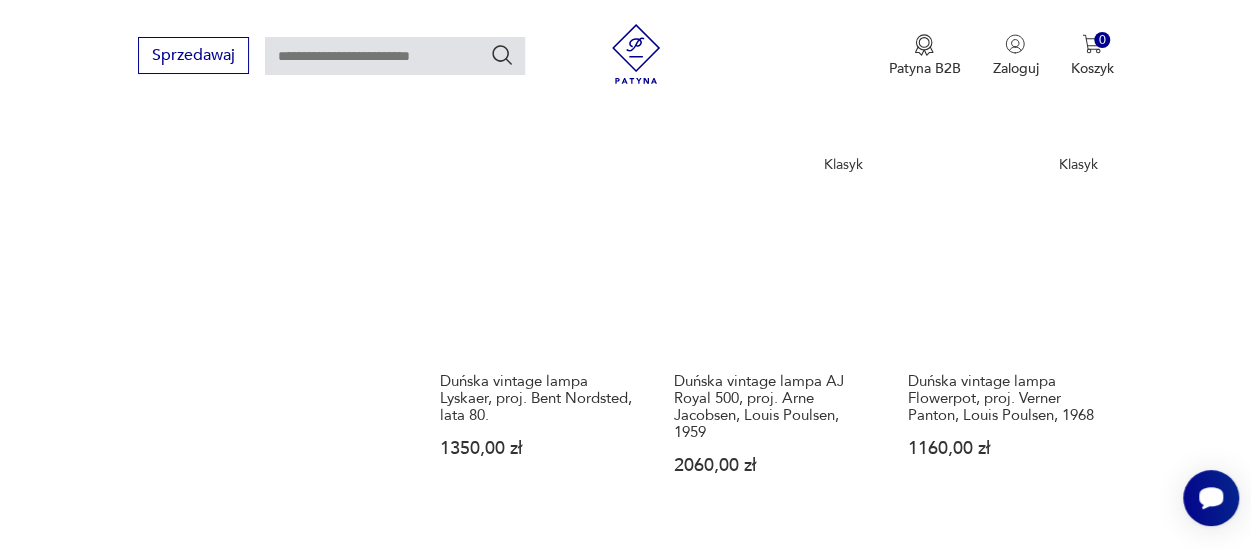 scroll, scrollTop: 2730, scrollLeft: 0, axis: vertical 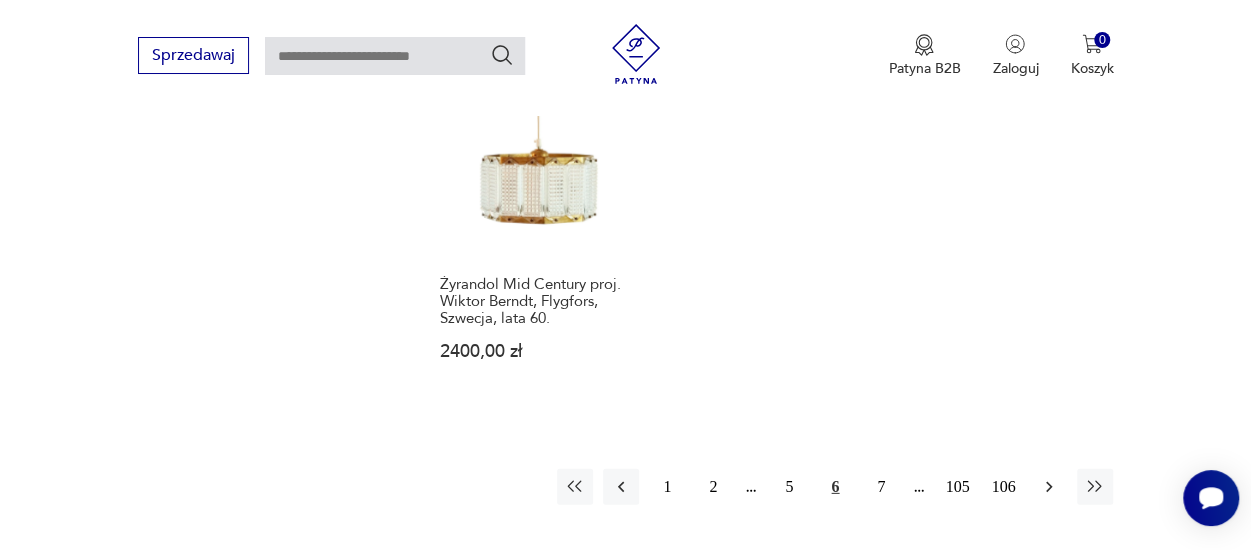 click 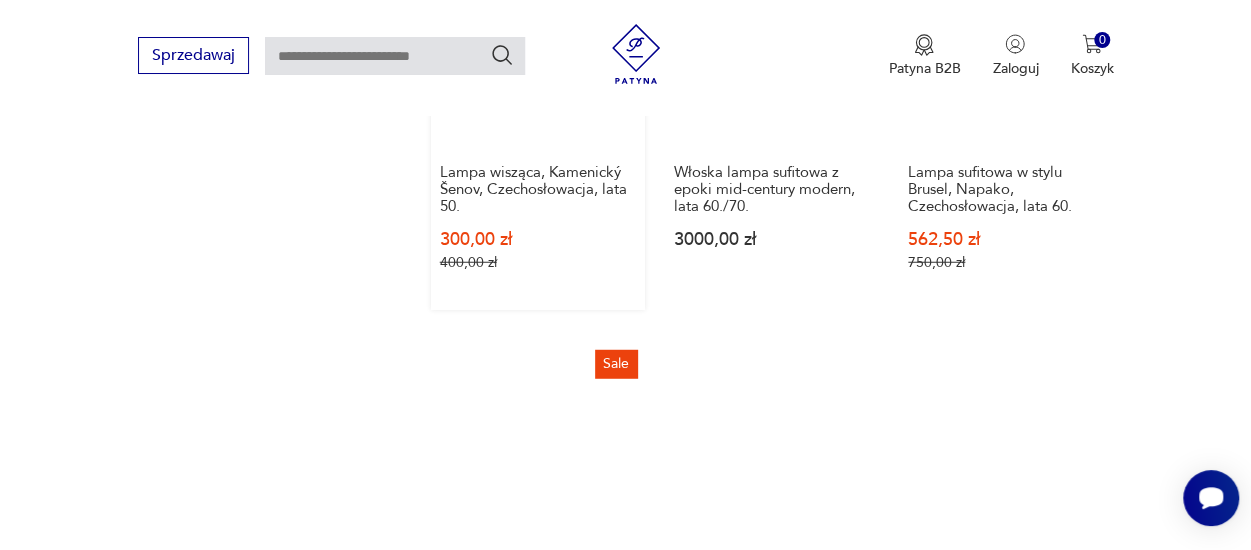 scroll, scrollTop: 2830, scrollLeft: 0, axis: vertical 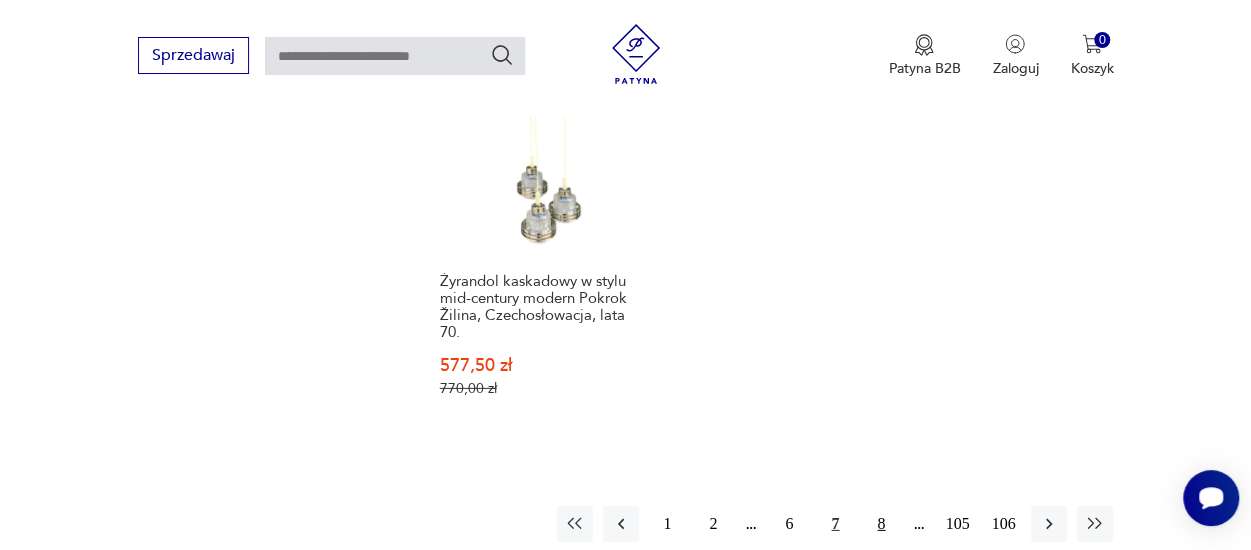 click on "8" at bounding box center [881, 524] 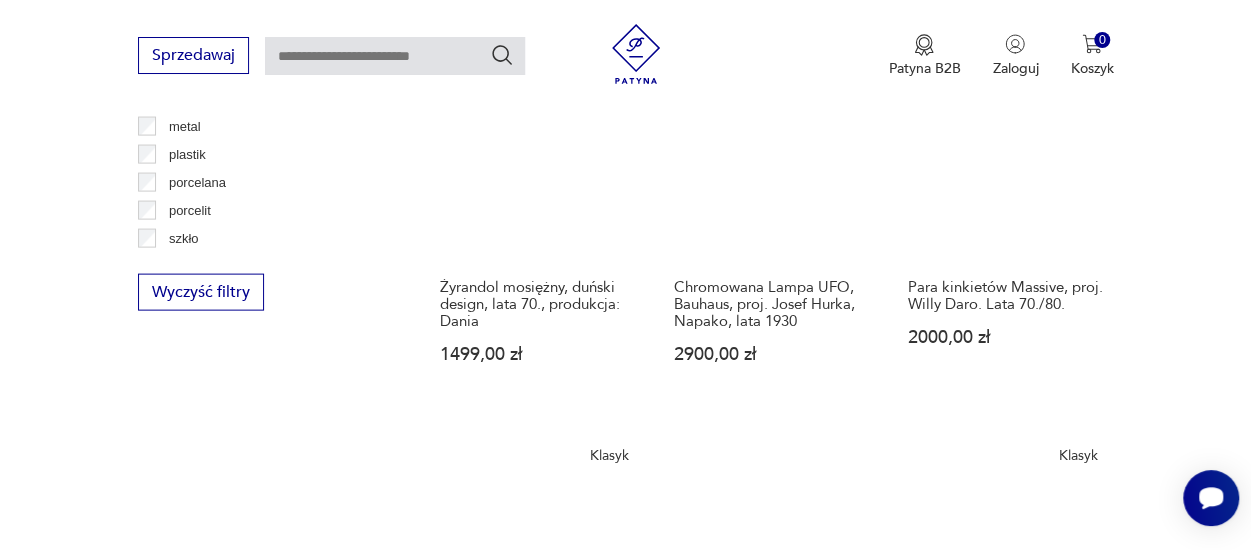 scroll, scrollTop: 2330, scrollLeft: 0, axis: vertical 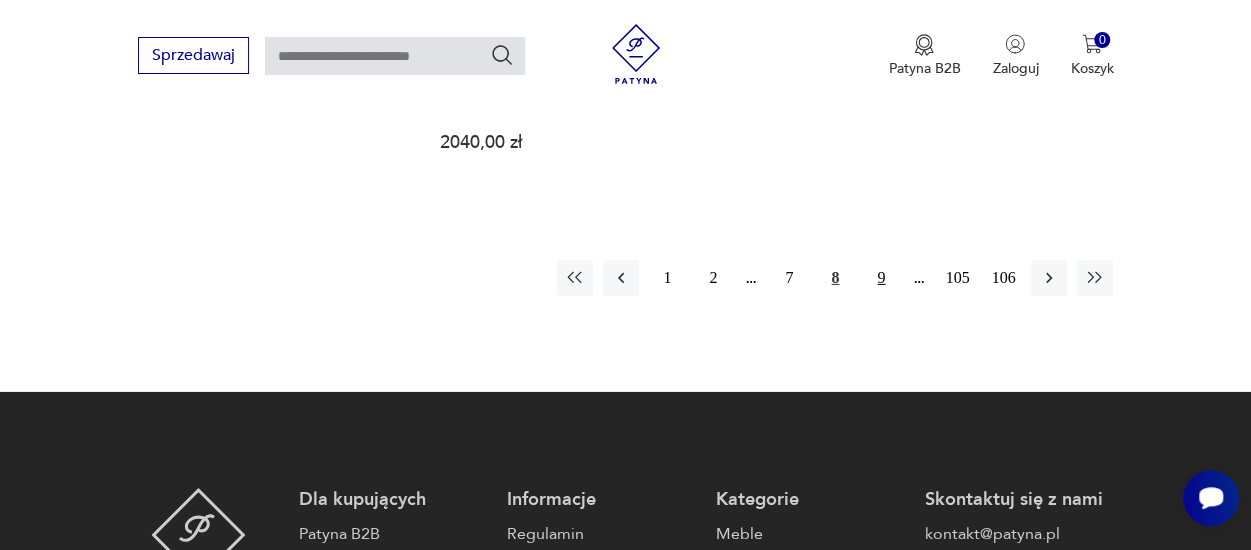 click on "9" at bounding box center (881, 278) 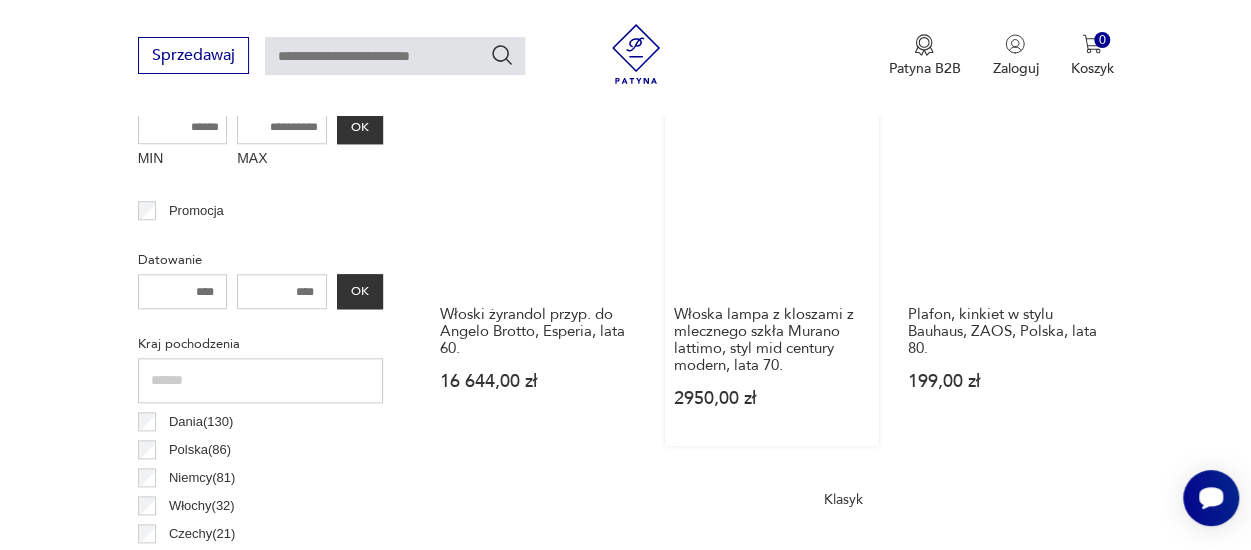 scroll, scrollTop: 830, scrollLeft: 0, axis: vertical 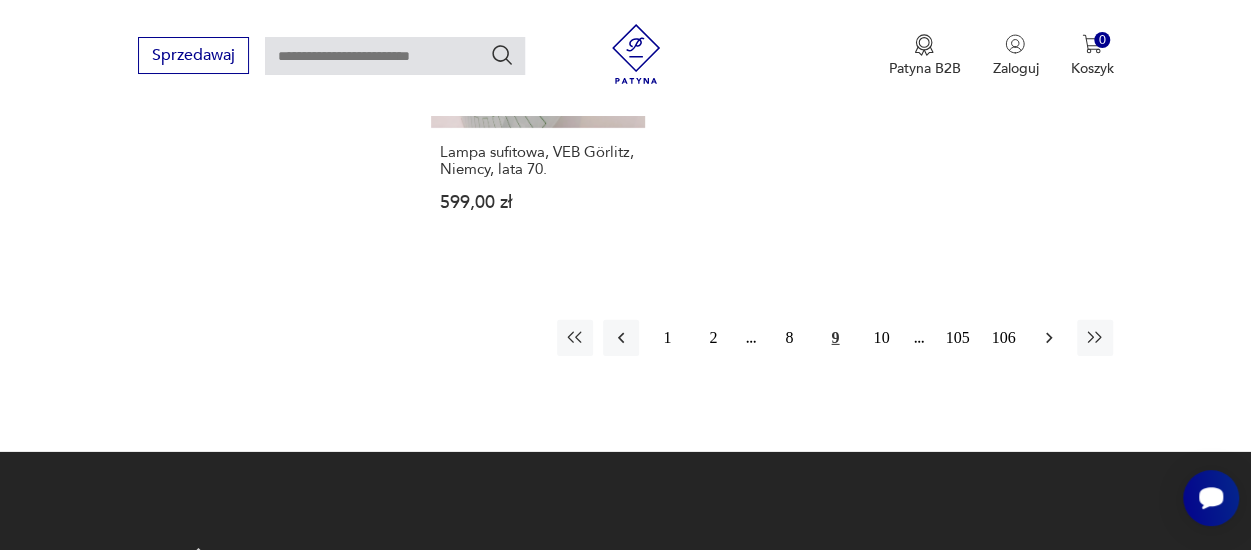 click 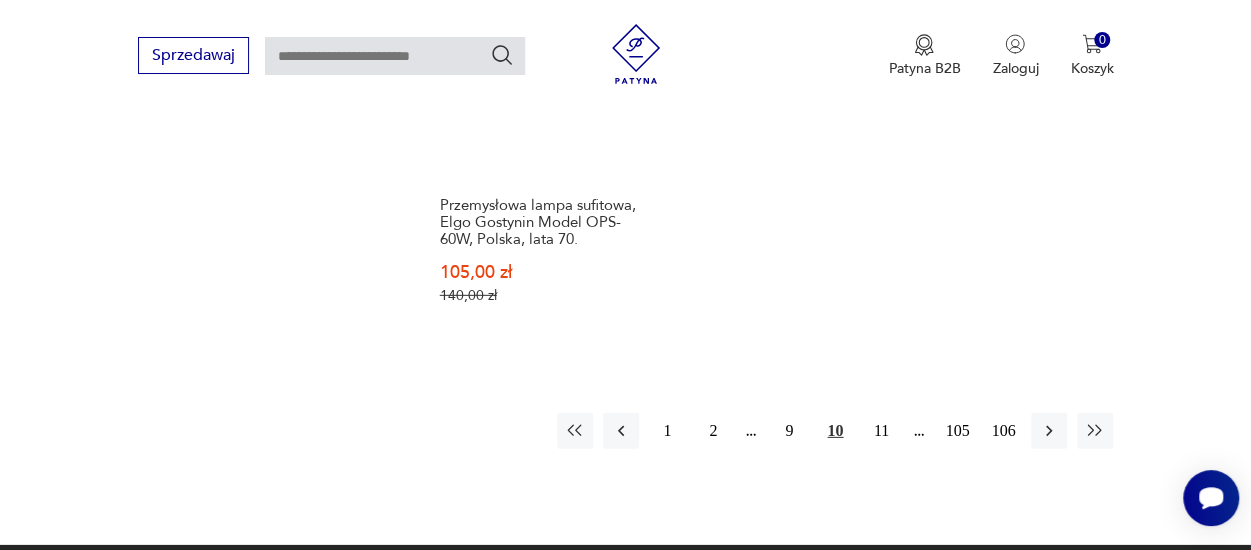 scroll, scrollTop: 3030, scrollLeft: 0, axis: vertical 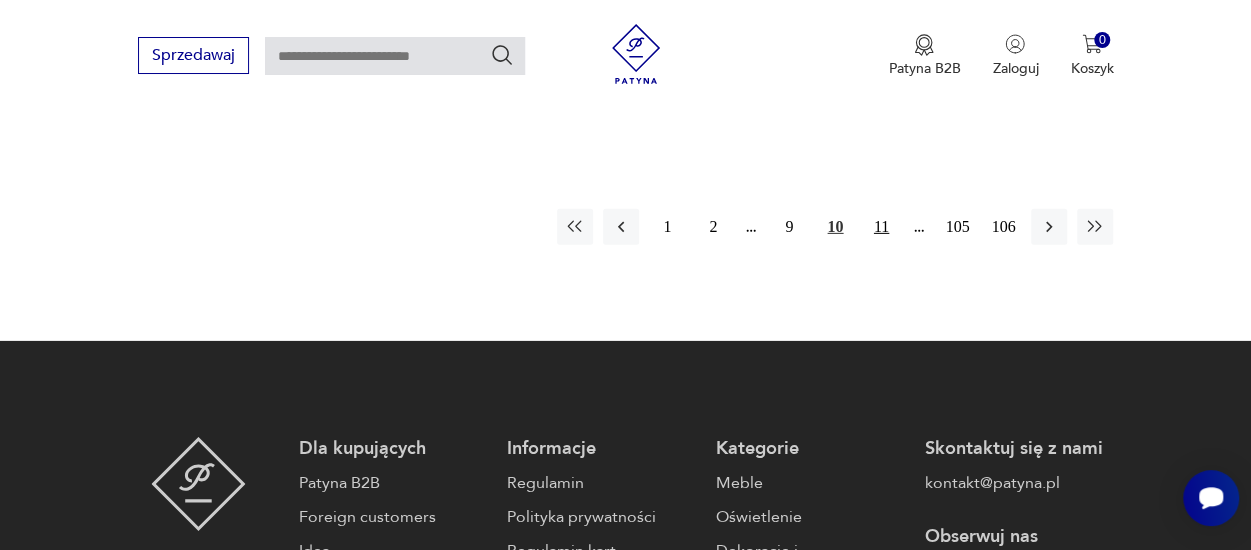 click on "11" at bounding box center [881, 227] 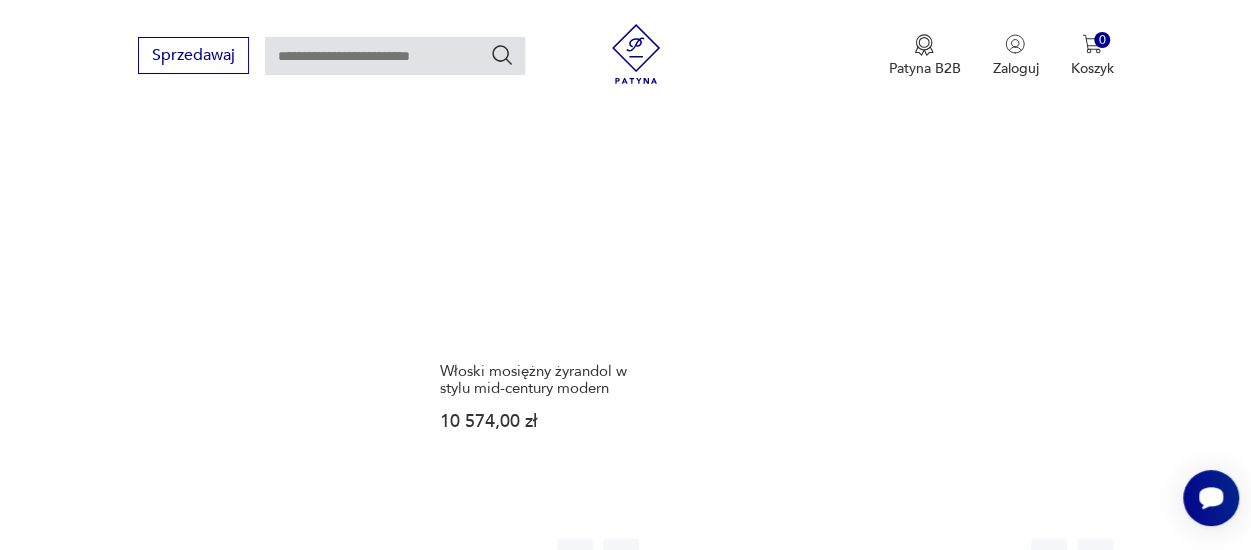 scroll, scrollTop: 2930, scrollLeft: 0, axis: vertical 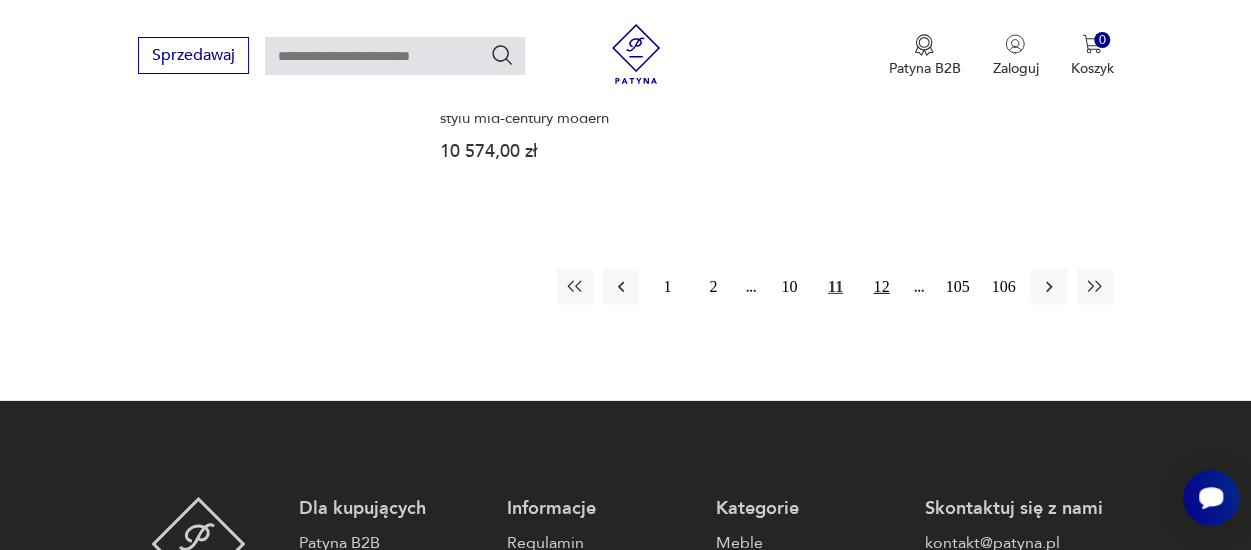 click on "12" at bounding box center (881, 287) 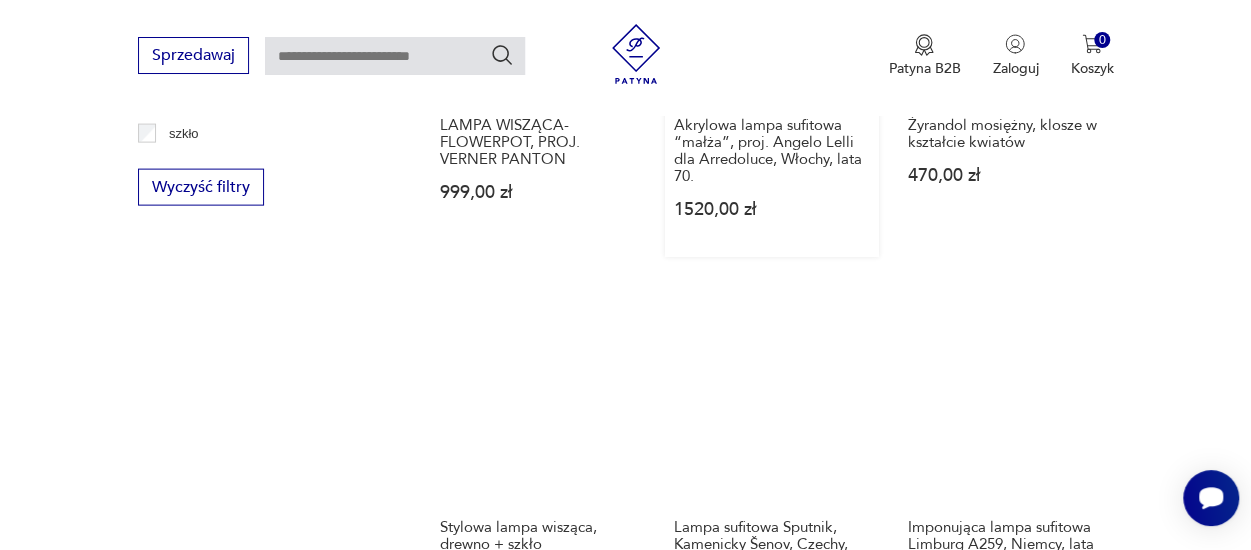 scroll, scrollTop: 2230, scrollLeft: 0, axis: vertical 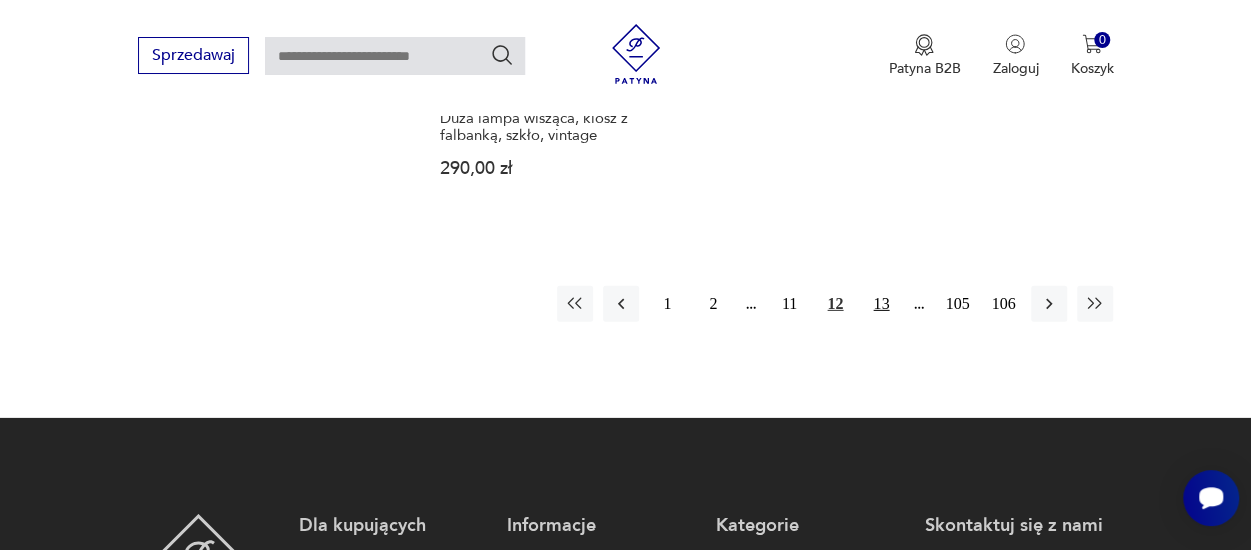 click on "13" at bounding box center (881, 304) 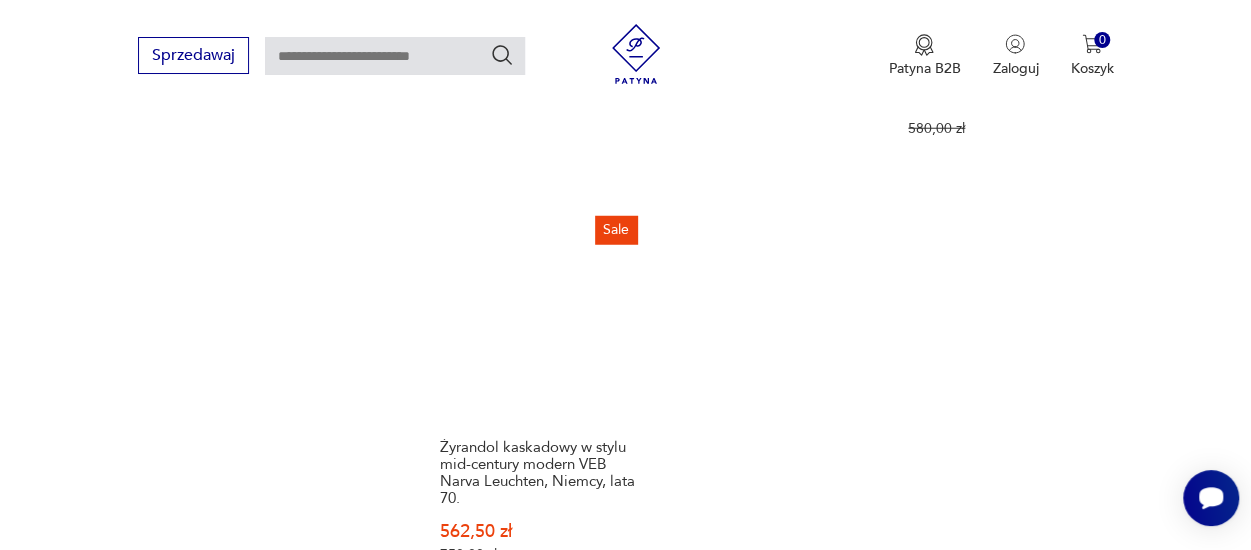 scroll, scrollTop: 2830, scrollLeft: 0, axis: vertical 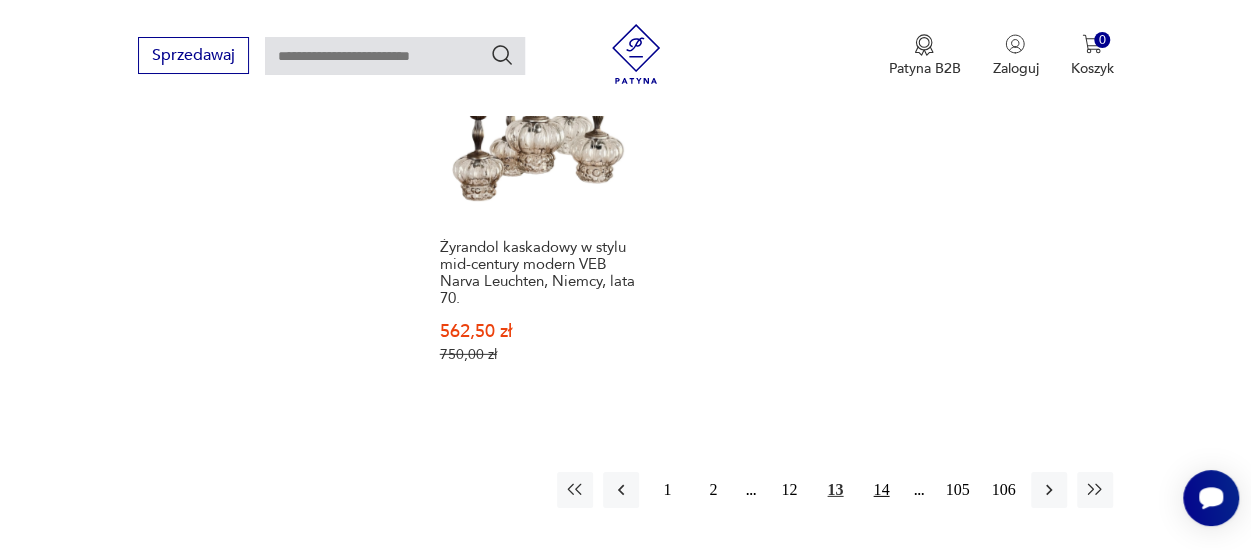 click on "14" at bounding box center [881, 490] 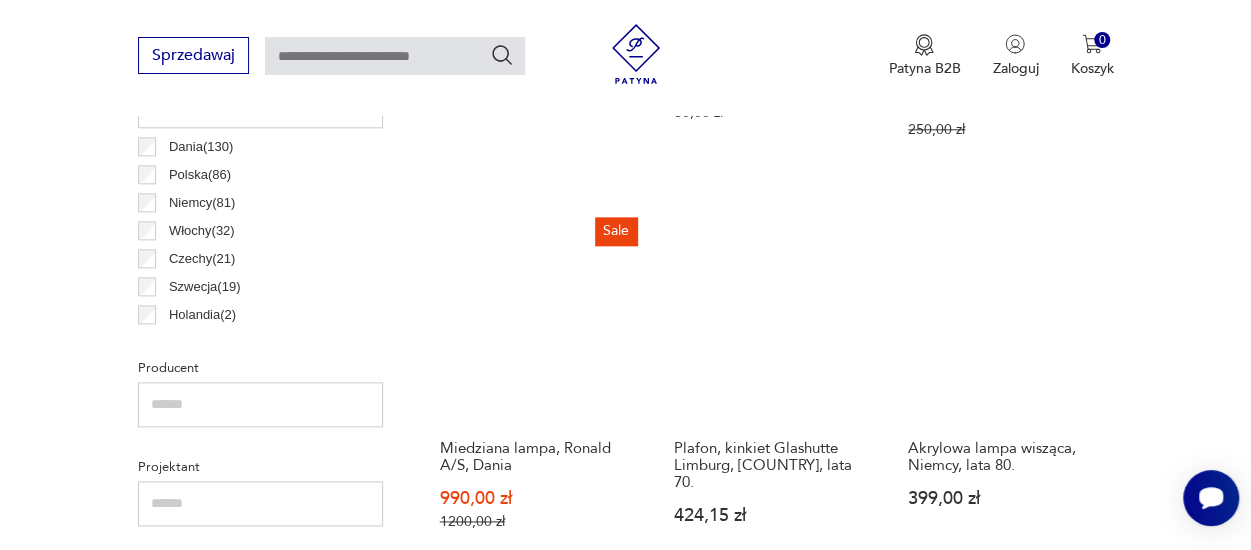 scroll, scrollTop: 1130, scrollLeft: 0, axis: vertical 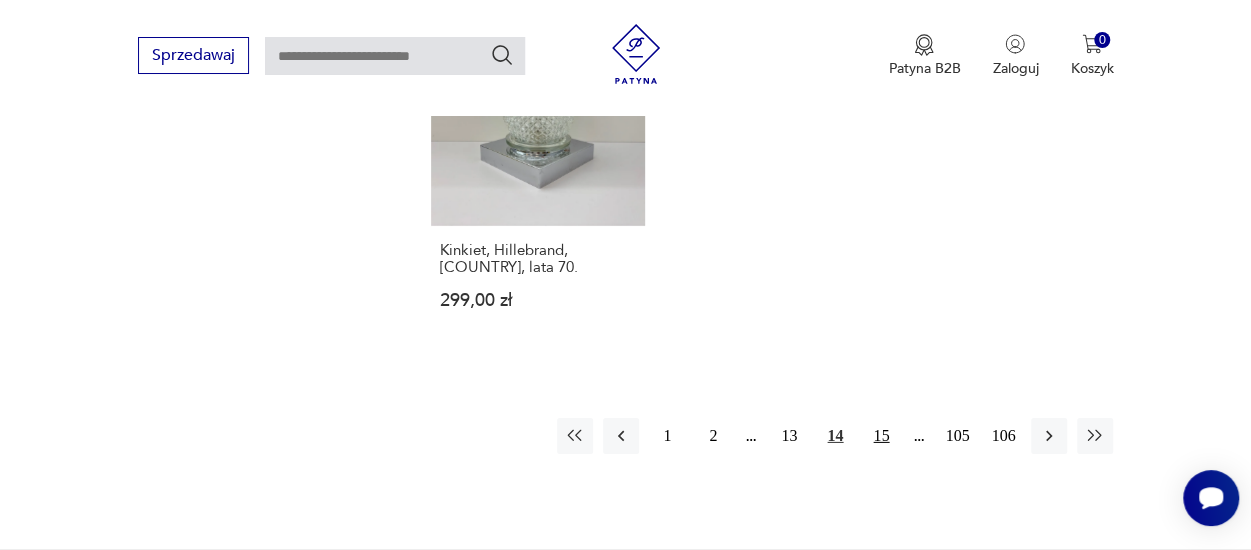 click on "15" at bounding box center (881, 436) 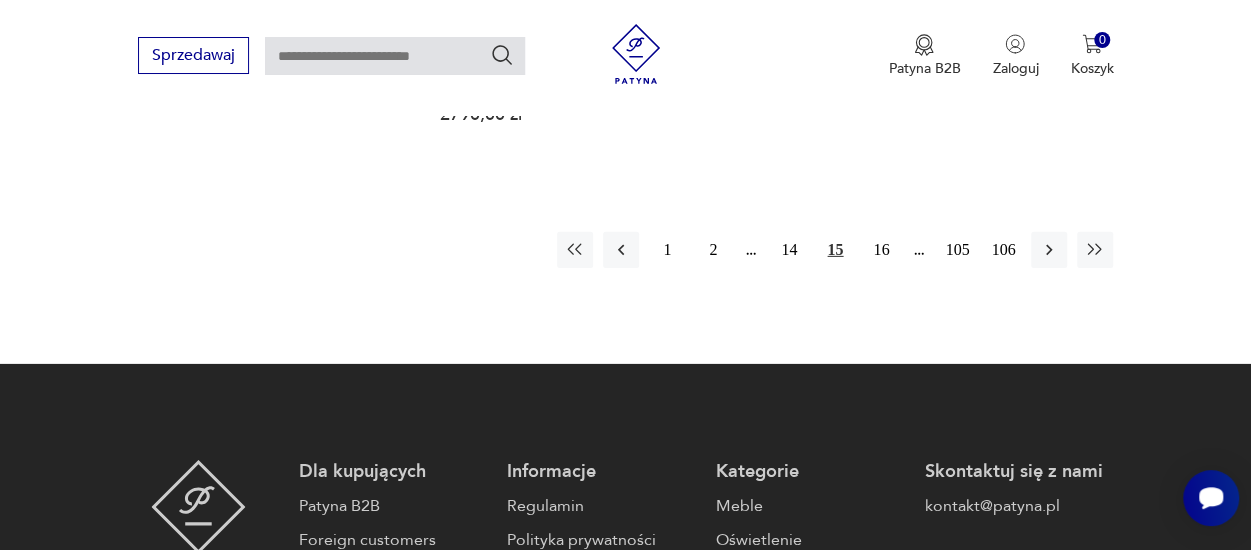 scroll, scrollTop: 3030, scrollLeft: 0, axis: vertical 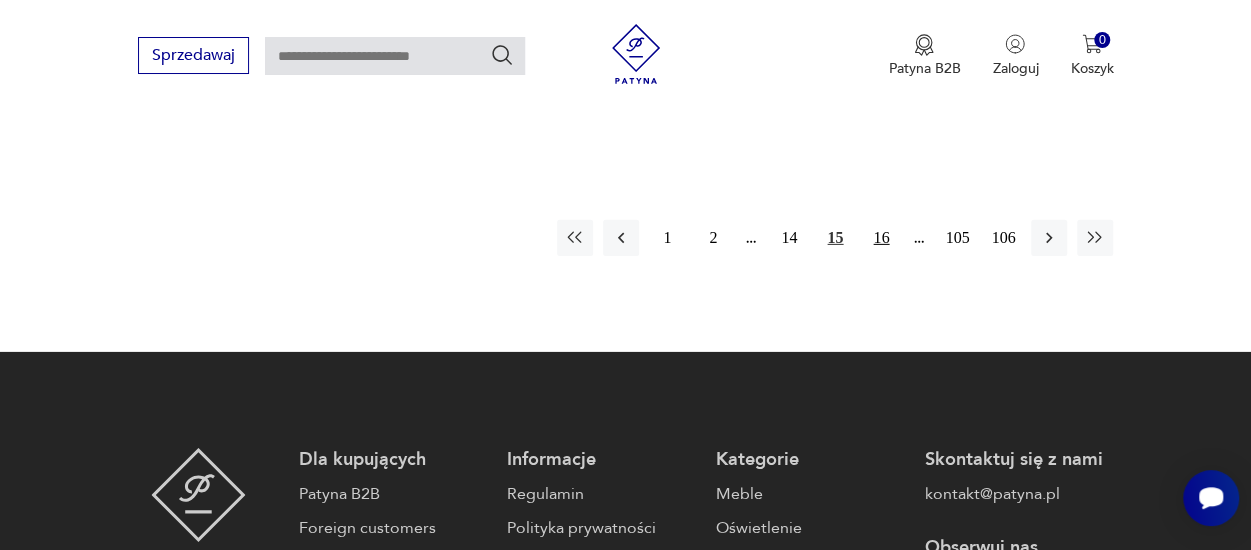 click on "16" at bounding box center (881, 238) 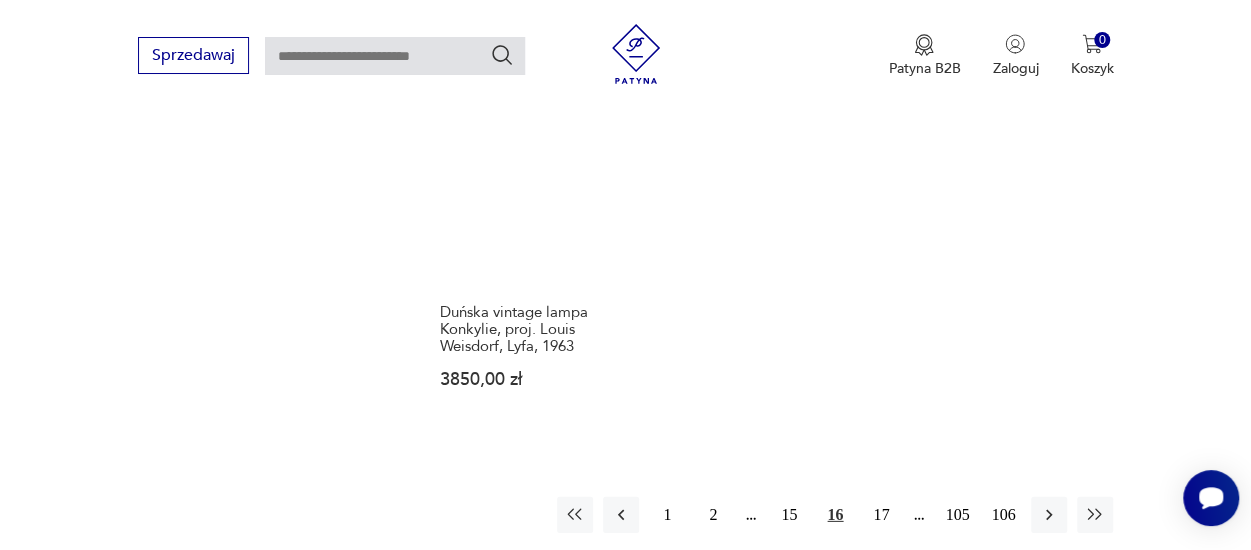 scroll, scrollTop: 2930, scrollLeft: 0, axis: vertical 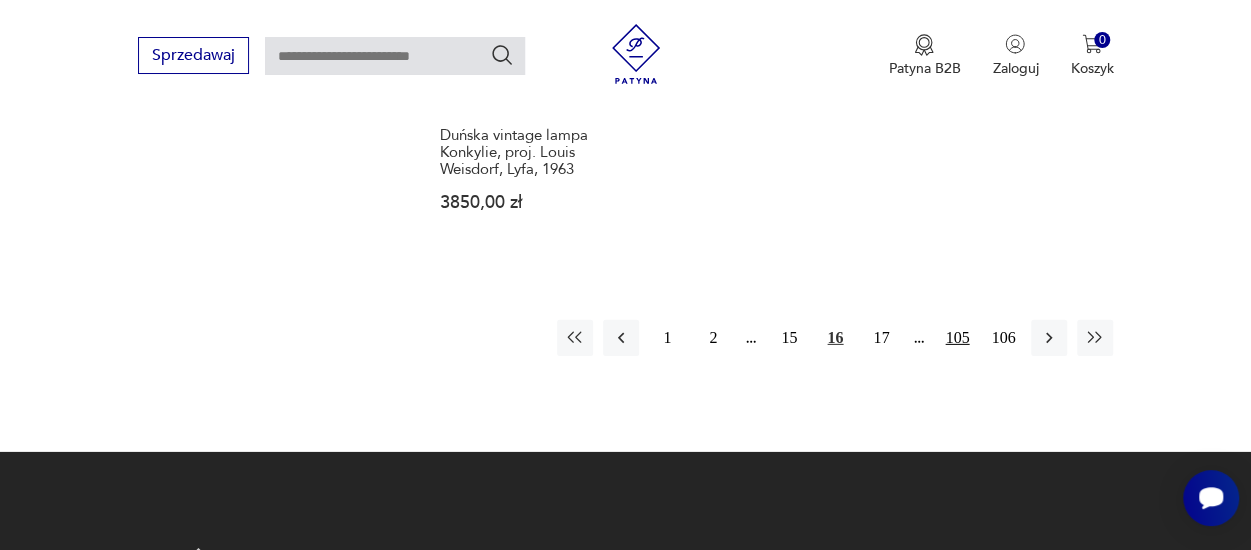 drag, startPoint x: 890, startPoint y: 330, endPoint x: 940, endPoint y: 331, distance: 50.01 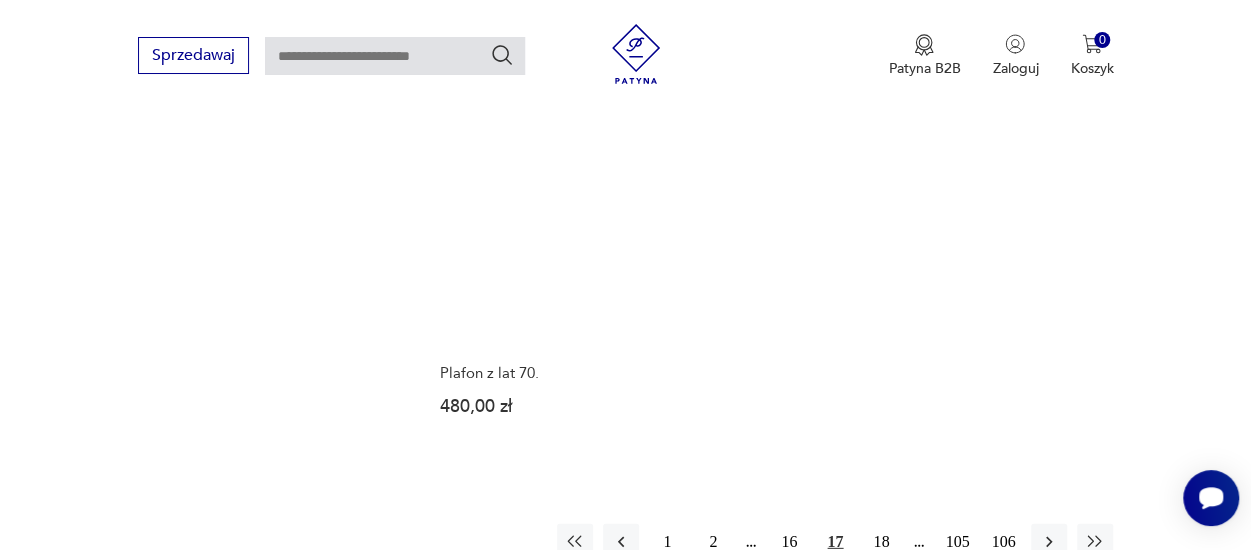 scroll, scrollTop: 2830, scrollLeft: 0, axis: vertical 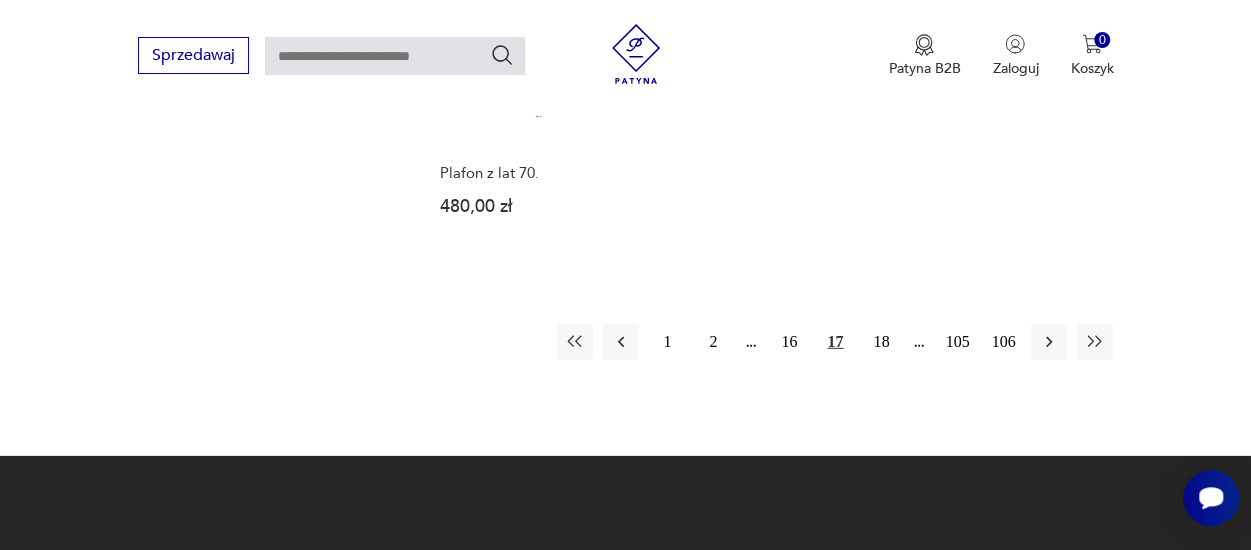 click on "1 2 16 17 18 105 106" at bounding box center [835, 342] 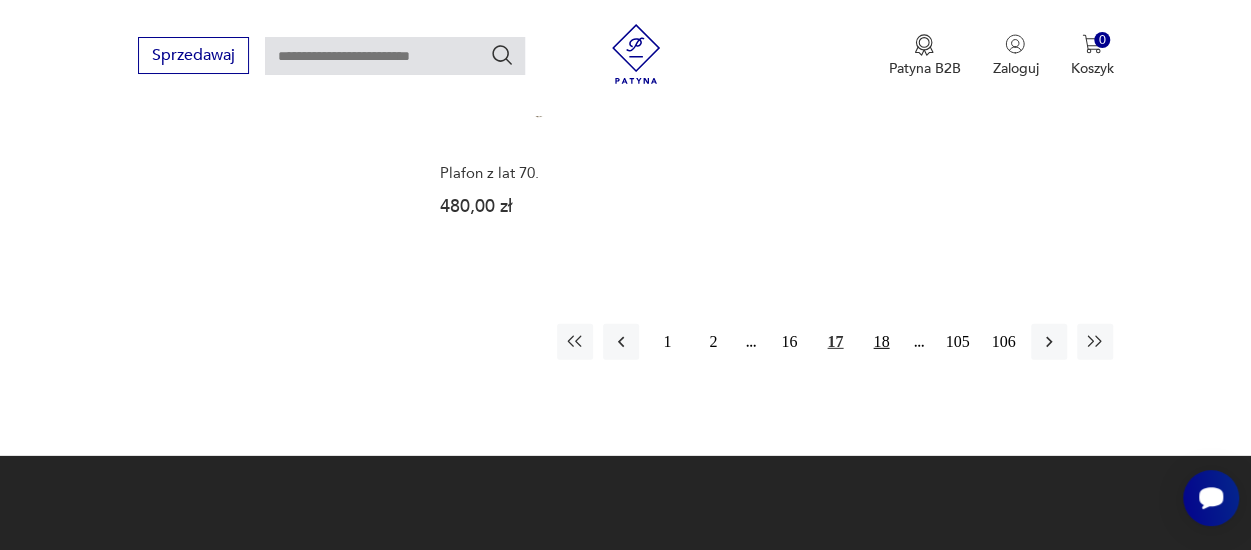 click on "18" at bounding box center (881, 342) 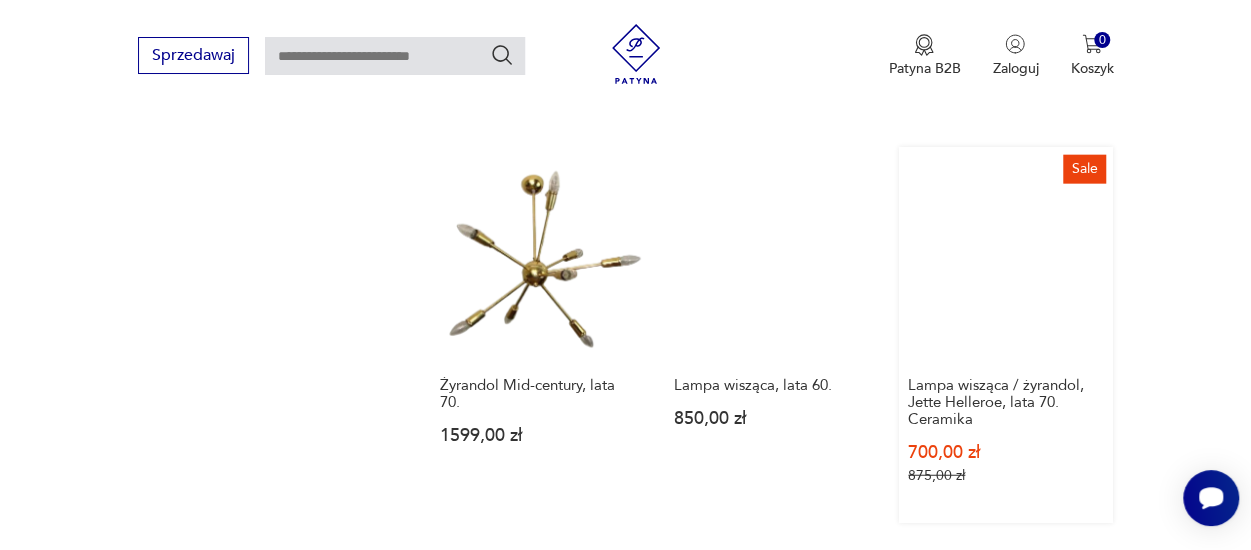 scroll, scrollTop: 2330, scrollLeft: 0, axis: vertical 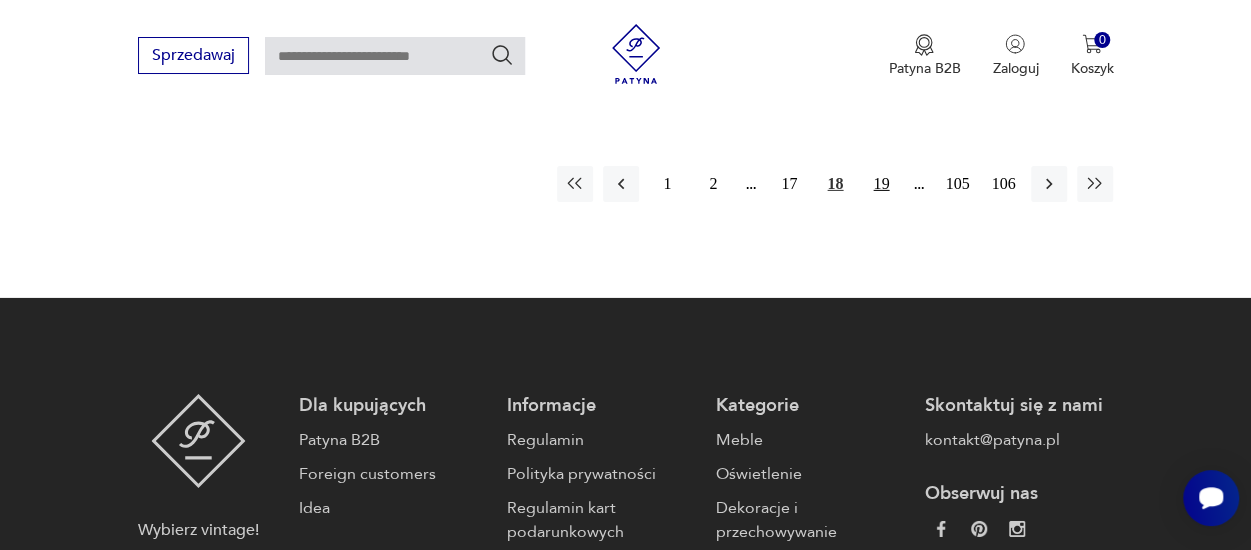 click on "19" at bounding box center [881, 184] 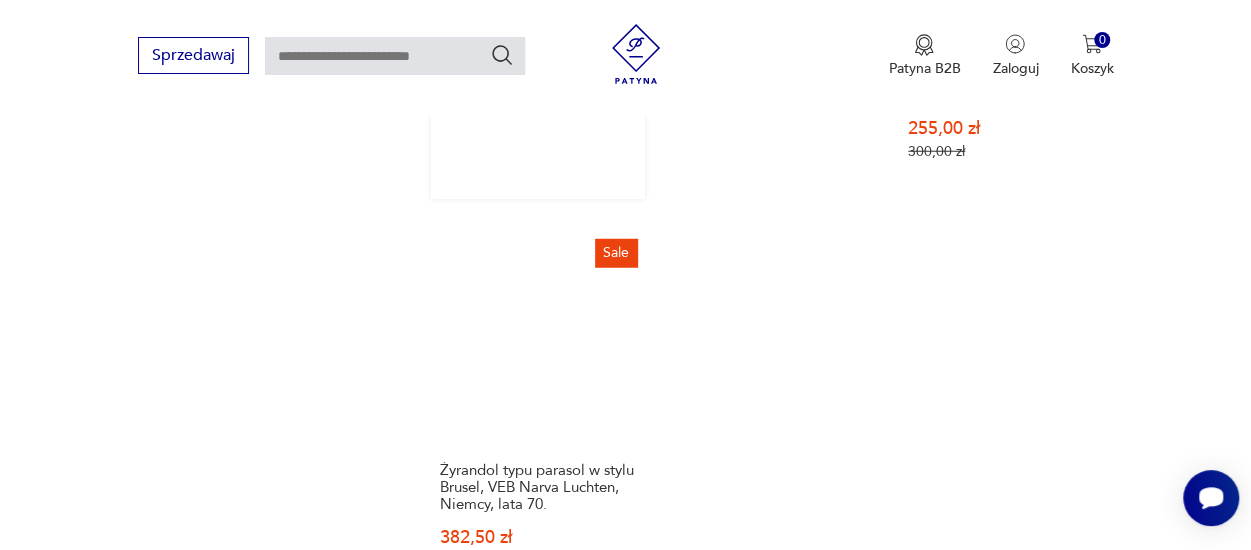 scroll, scrollTop: 3030, scrollLeft: 0, axis: vertical 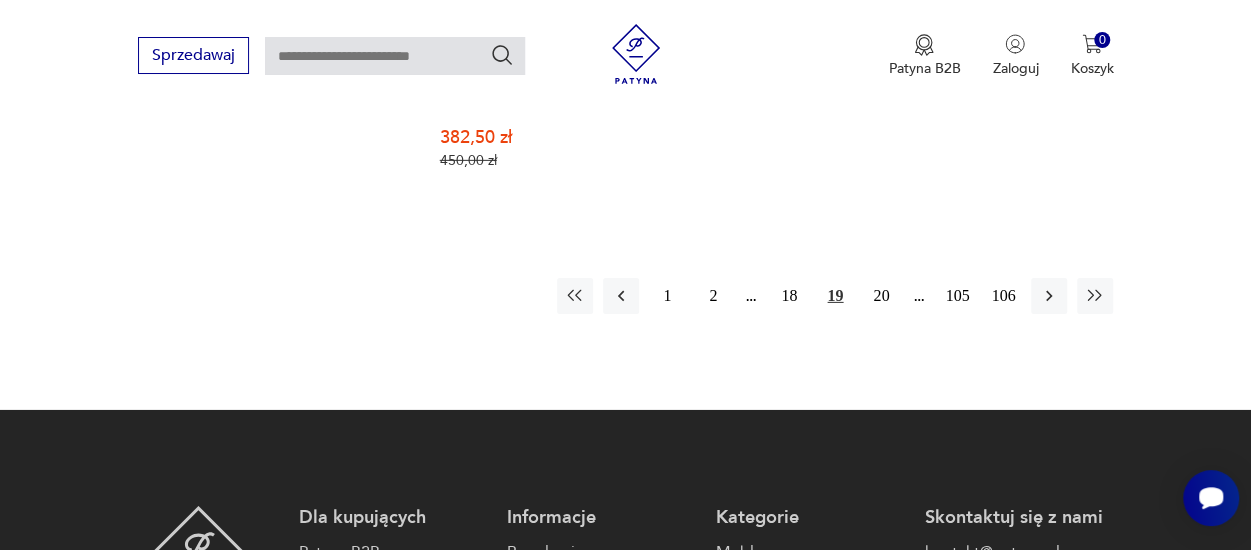 drag, startPoint x: 871, startPoint y: 277, endPoint x: 860, endPoint y: 274, distance: 11.401754 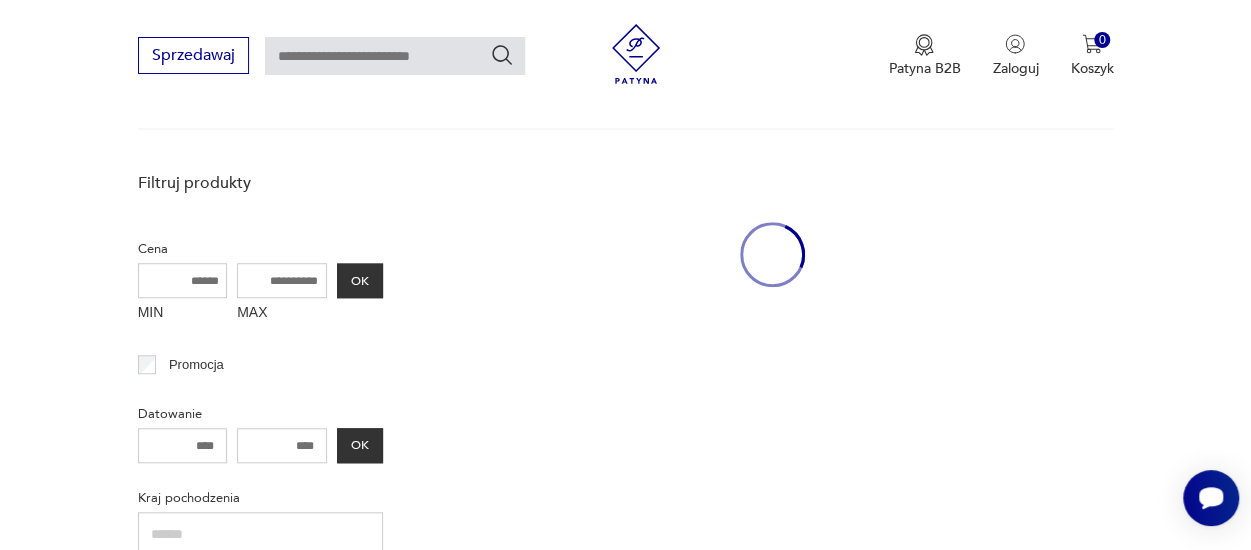 scroll, scrollTop: 530, scrollLeft: 0, axis: vertical 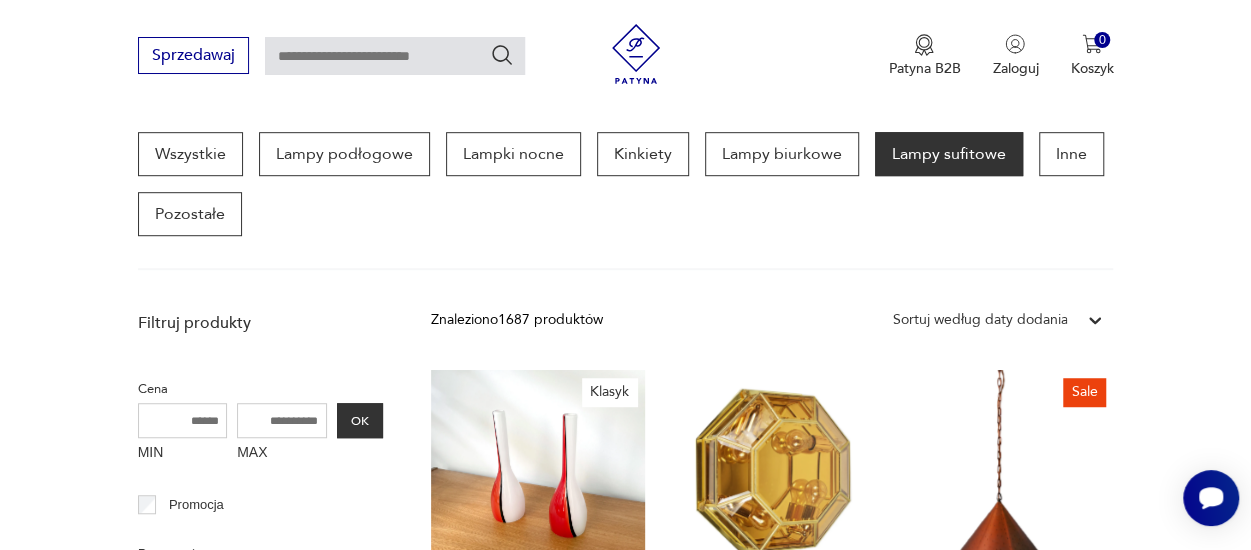 click on "Cena MIN MAX OK" at bounding box center (260, 422) 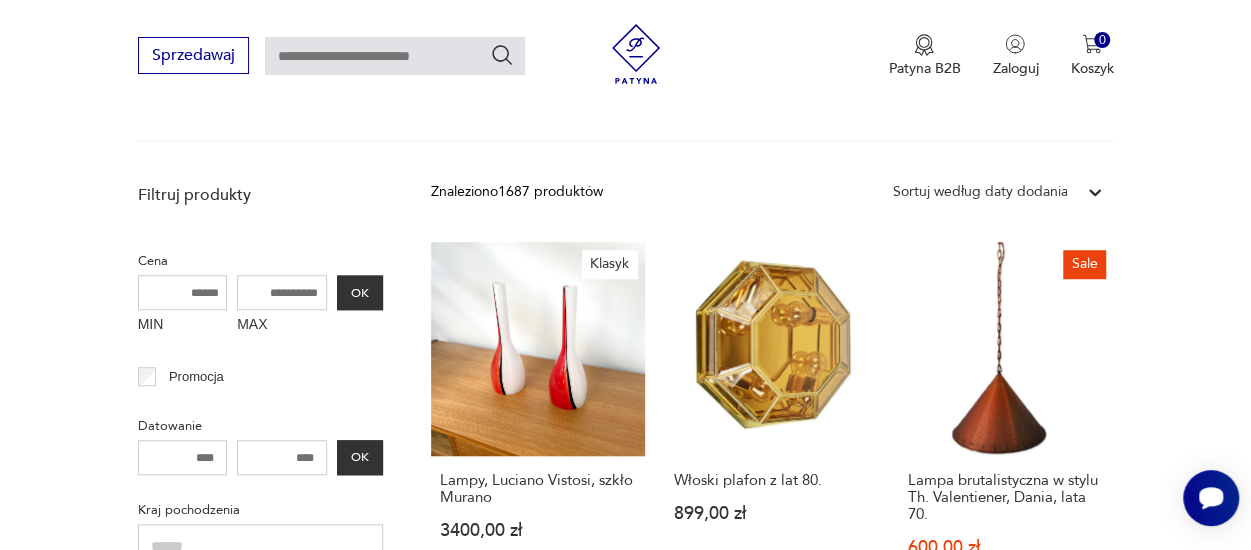 scroll, scrollTop: 730, scrollLeft: 0, axis: vertical 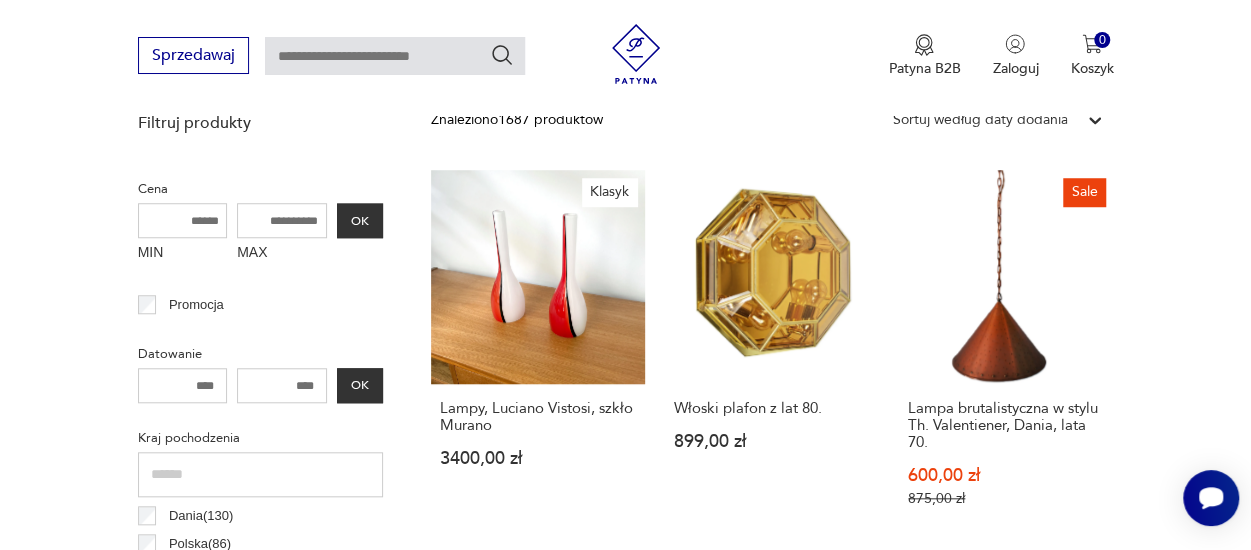 click on "MAX" at bounding box center (282, 220) 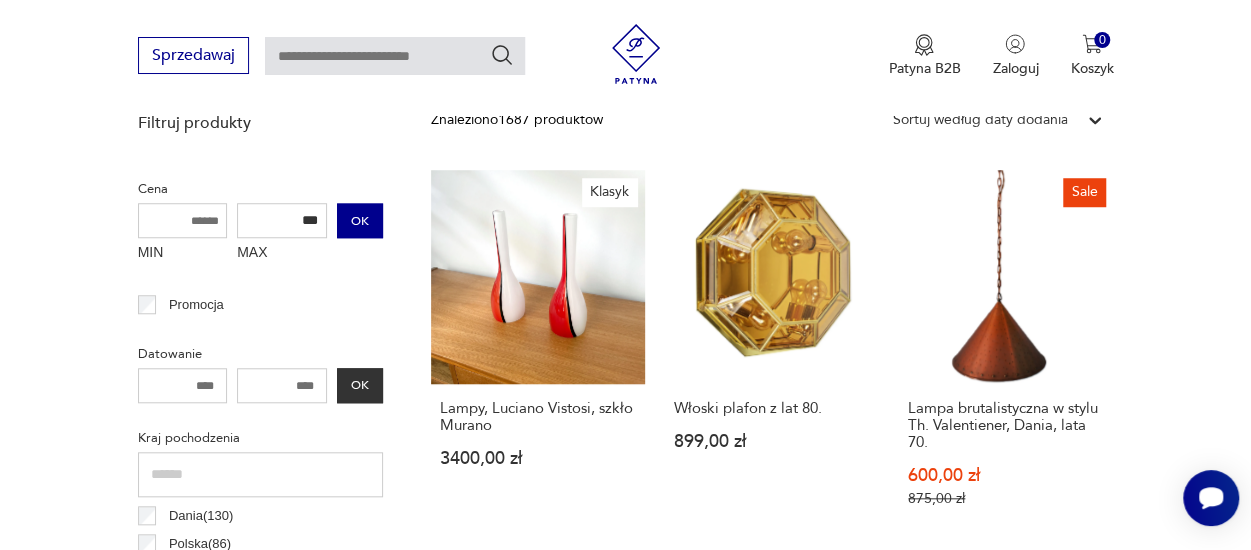 type on "***" 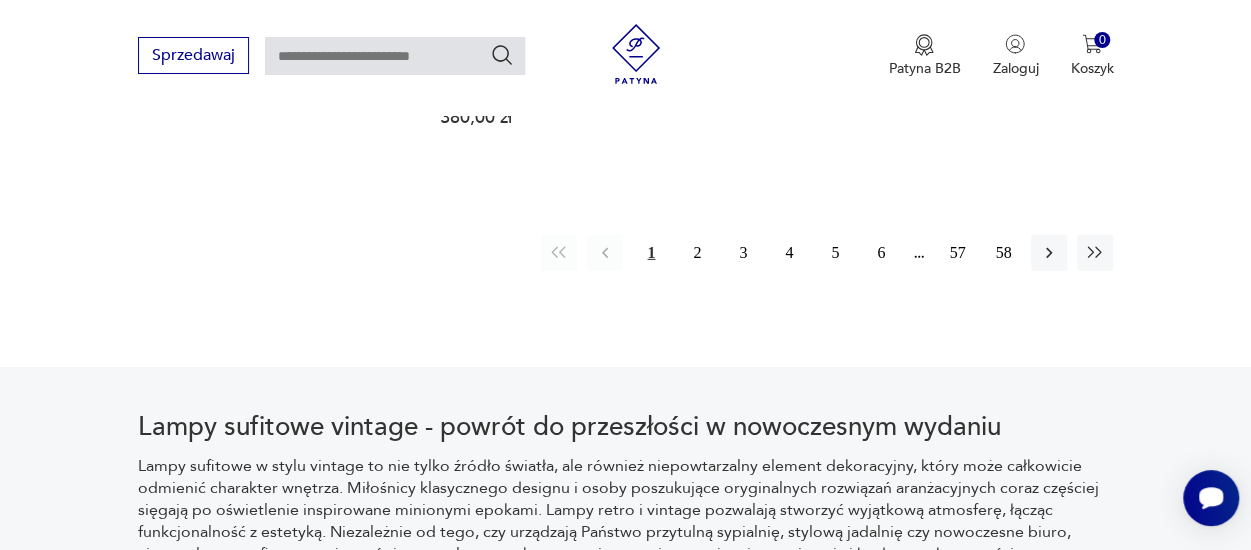scroll, scrollTop: 3030, scrollLeft: 0, axis: vertical 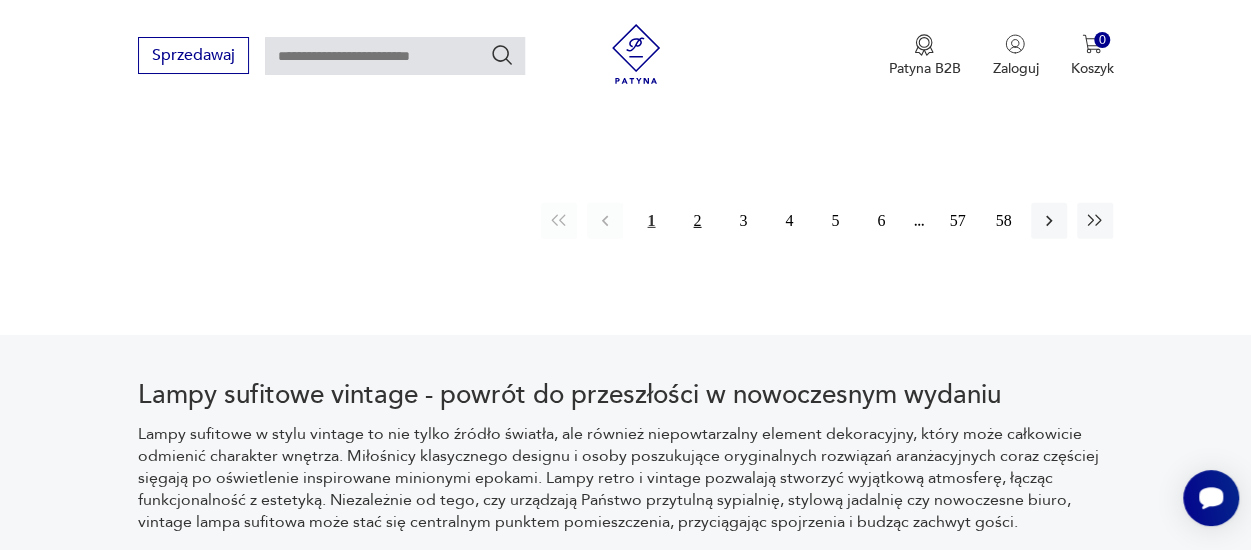 click on "2" at bounding box center [697, 221] 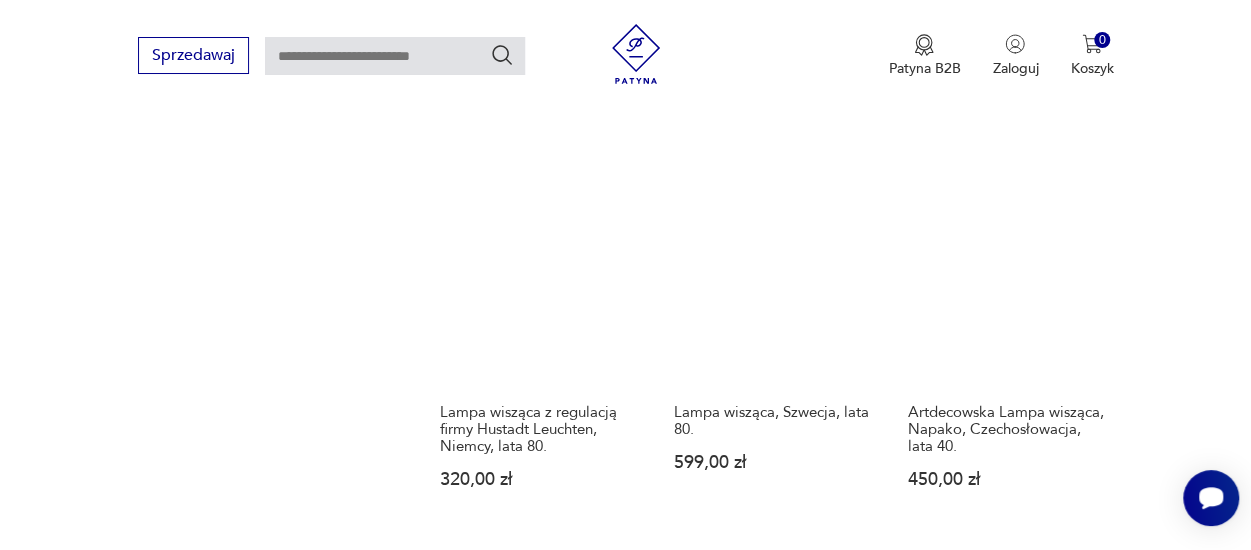 scroll, scrollTop: 2030, scrollLeft: 0, axis: vertical 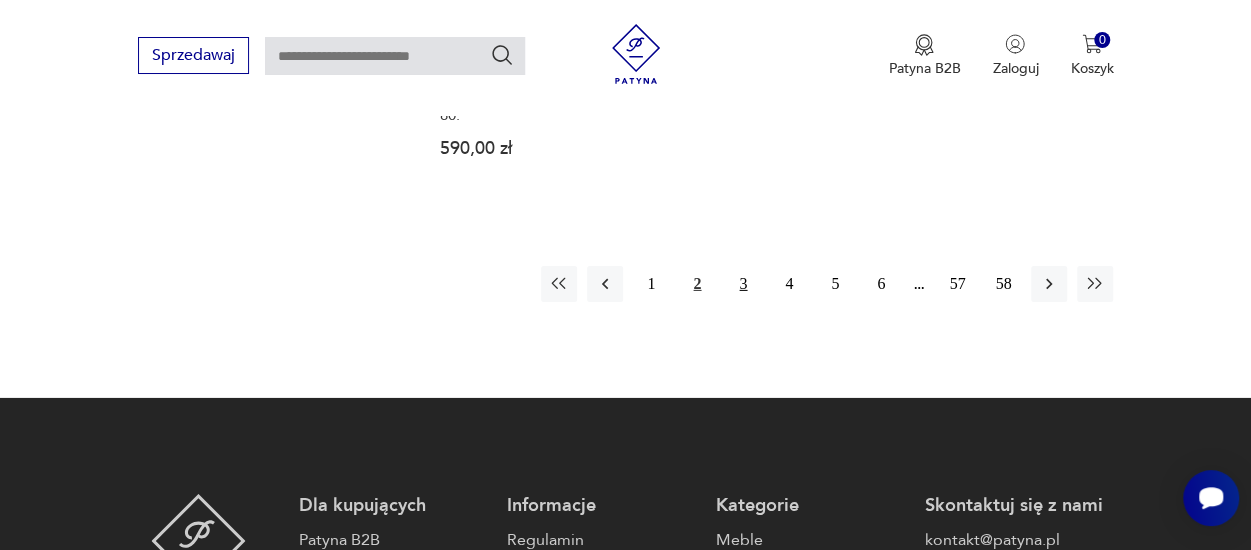 click on "3" at bounding box center [743, 284] 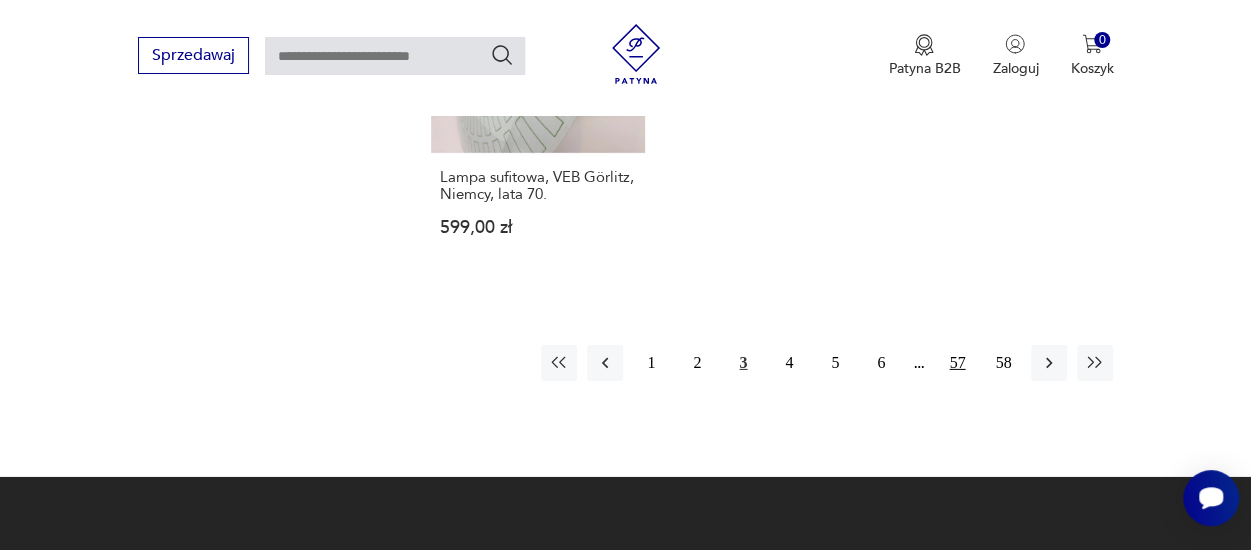 scroll, scrollTop: 3030, scrollLeft: 0, axis: vertical 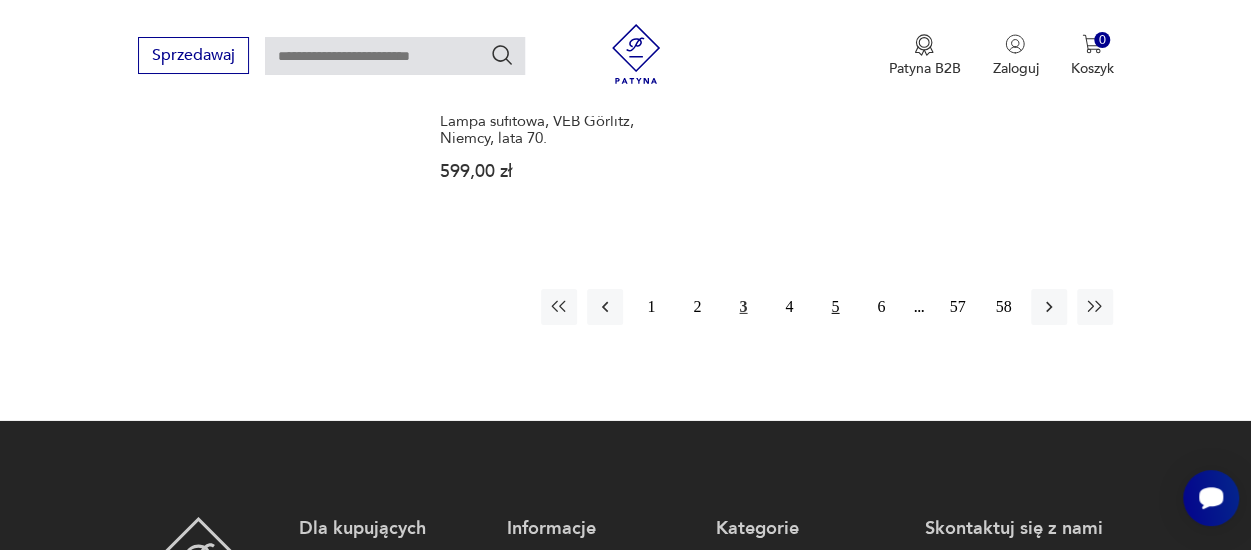 click on "5" at bounding box center [835, 307] 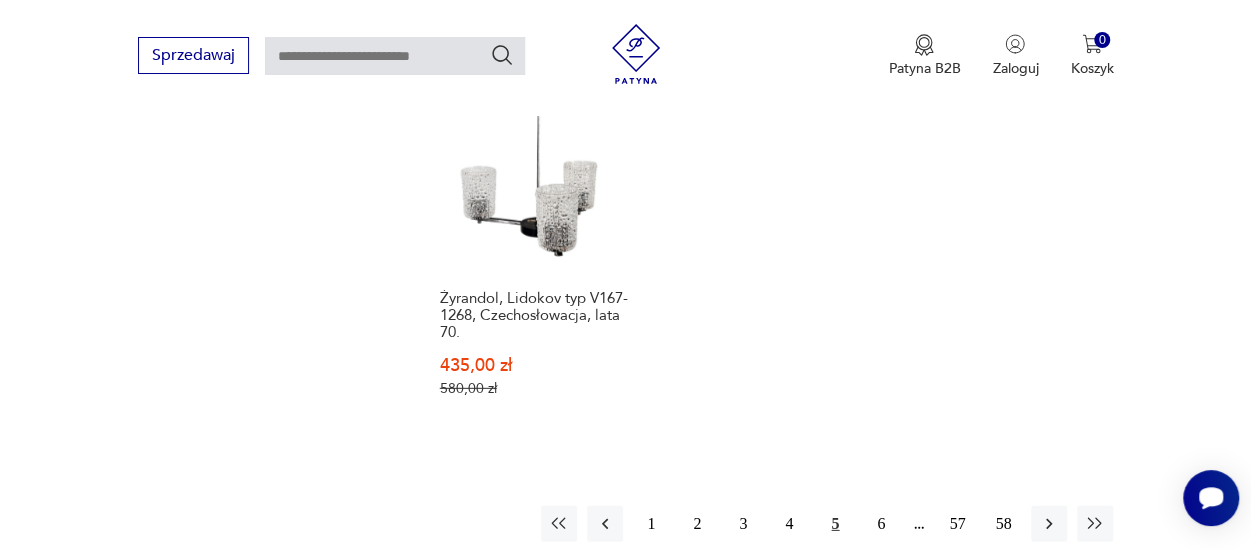 scroll, scrollTop: 2930, scrollLeft: 0, axis: vertical 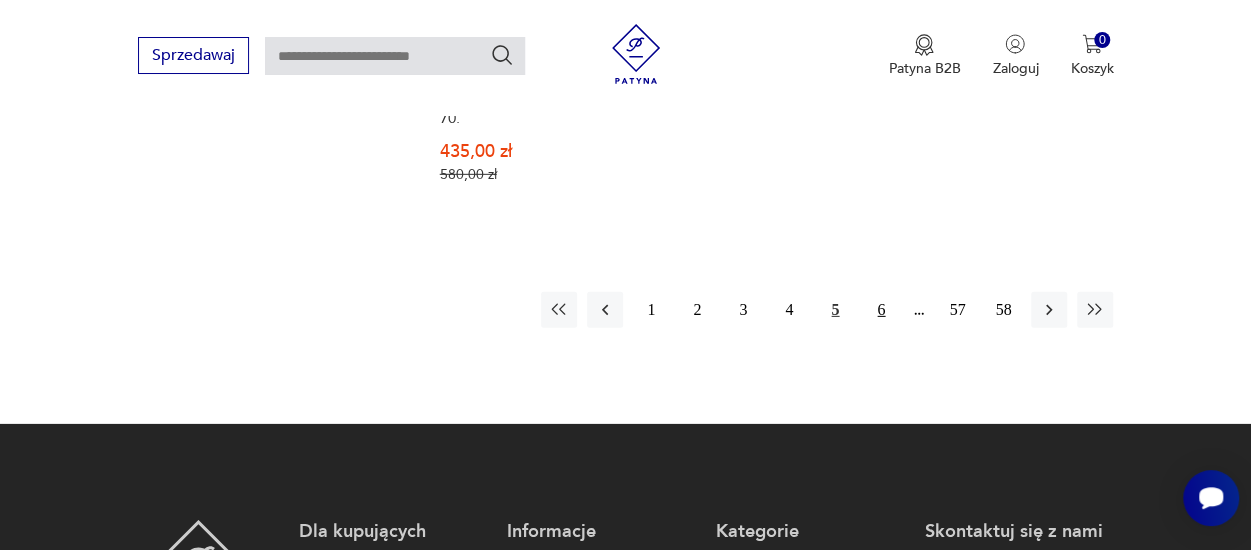 click on "6" at bounding box center (881, 310) 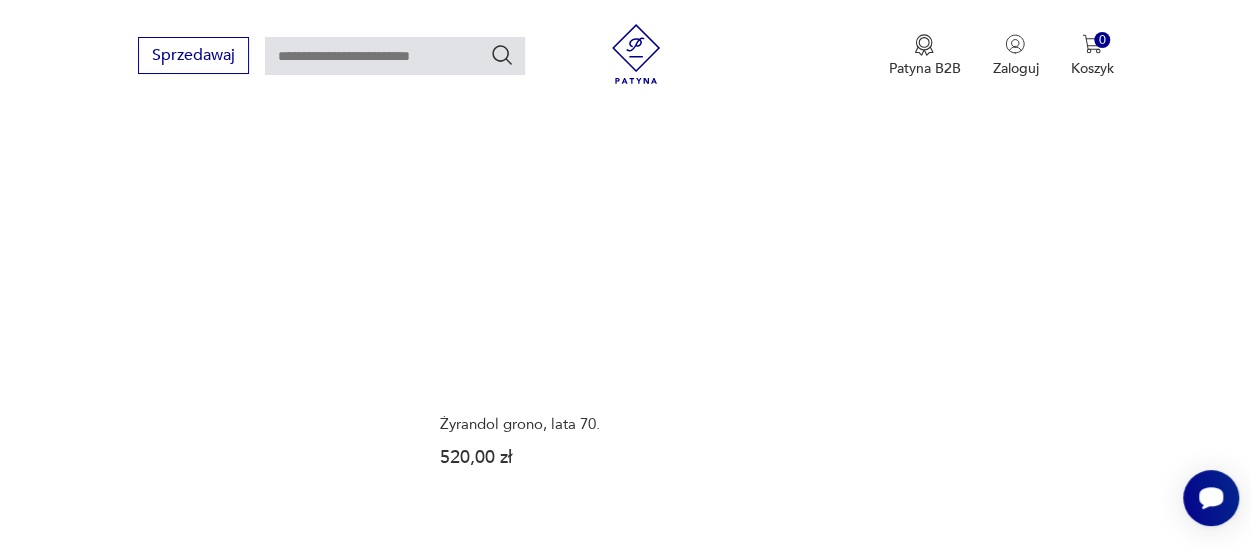 scroll, scrollTop: 2930, scrollLeft: 0, axis: vertical 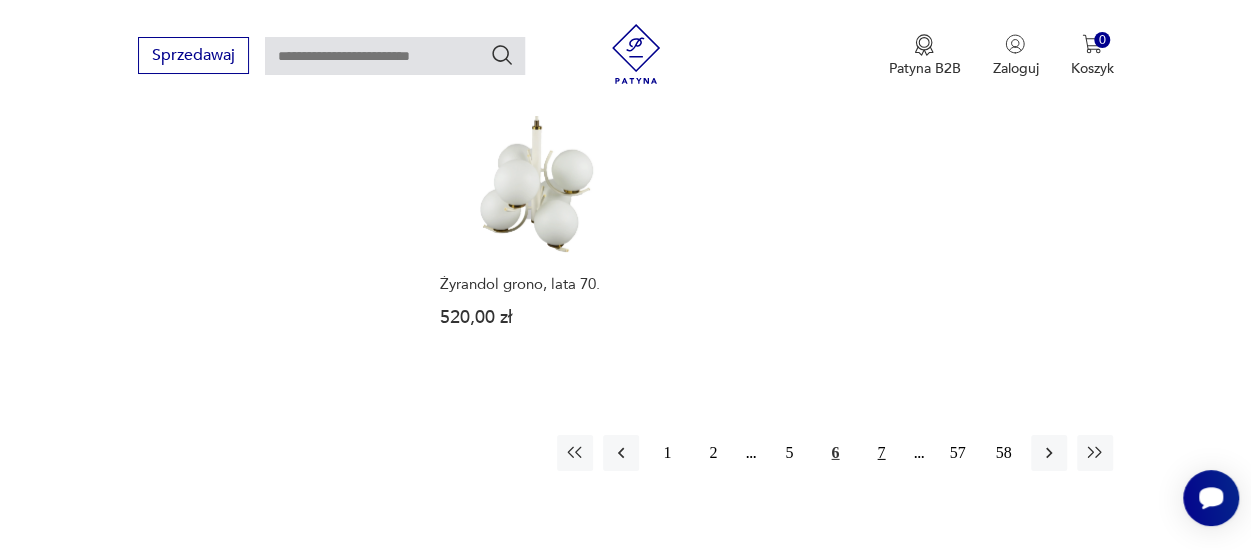 click on "7" at bounding box center (881, 453) 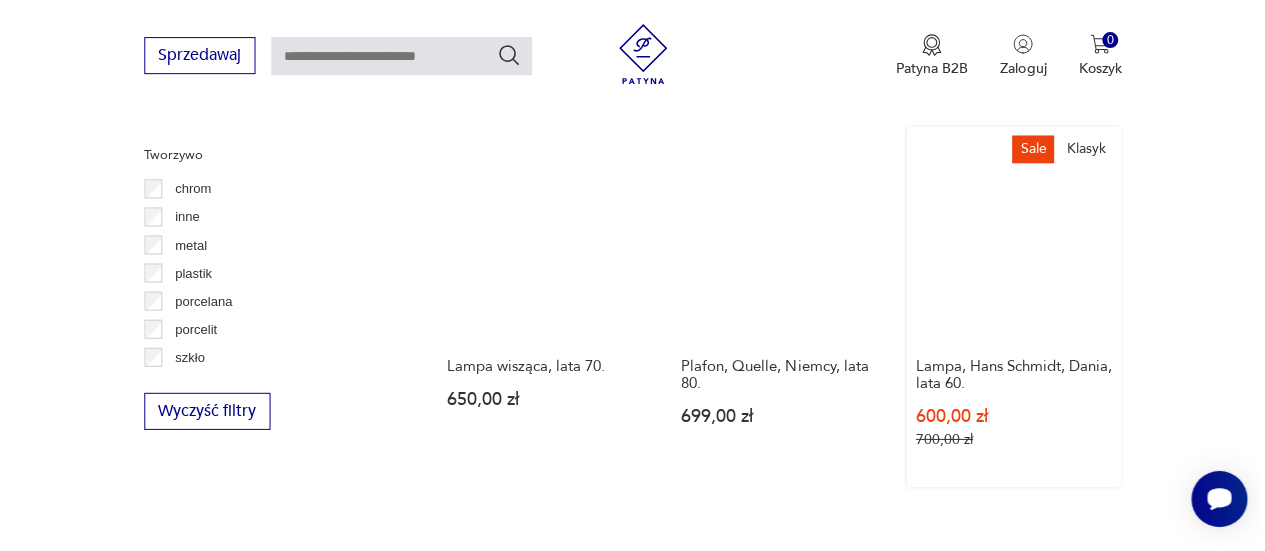 scroll, scrollTop: 1930, scrollLeft: 0, axis: vertical 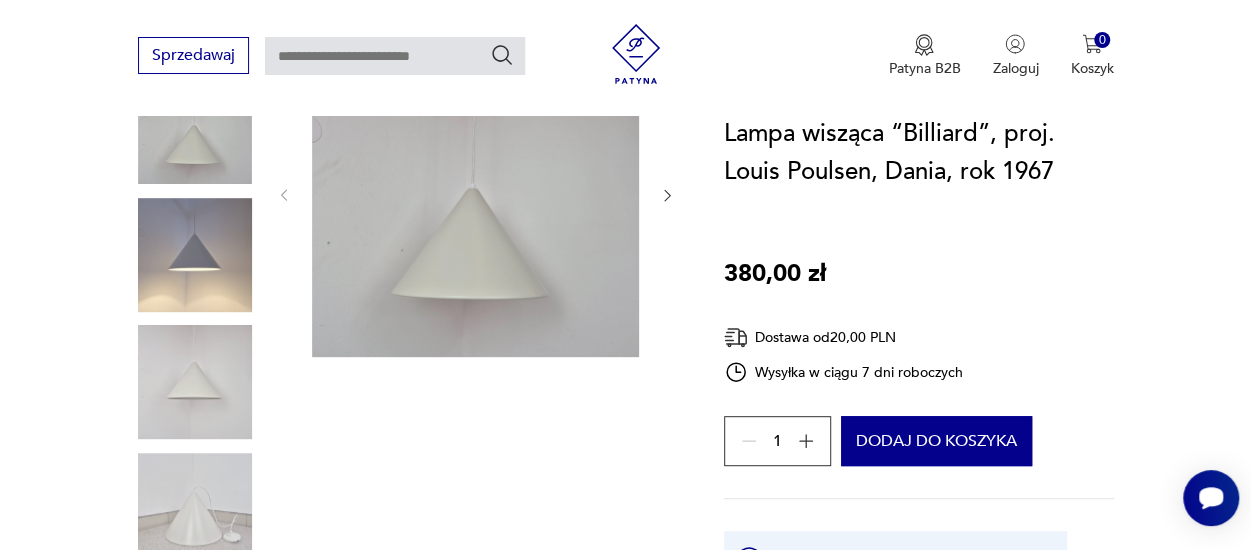 click on "Opis produktu Lampa wisząca “Billiard” proj. Louis Poulsen, Dania lata 1967 rok
Wymiary:
wysokość - 30 cm
średnica - 41 cm
zwis - 90 cm
Lampa jest w bardzo dobrym stanie. Cała elektryka została wymieniona na nową - wewnątrz znajduje się porcelanowa oprawka na żarówkę, kabel w oplocie sznurkowym i designerska ceramiczna podsufitka. Lampa ze względu na swoją konstrukcję świetnie sprawdzi się np. nad wyspą kuchenną, stołem bilardowym czy stołem jadalnianym. Rozwiń więcej Szczegóły produktu Stan:   dobry Miasto sprzedawcy :   Strzyżów Datowanie :   1960 Kraj pochodzenia :   Dania Tworzywo :   metal Liczba sztuk:   3 O sprzedawcy brzydkiemeble Zweryfikowany sprzedawca Strzyżów Od 6 lat z Patyną Dostawa i zwroty Dostępne formy dostawy: Odbiór osobisty - Strzyżów   0,00 PLN Kurier   20,00 PLN Zwroty: Jeśli z jakiegokolwiek powodu chcesz zwrócić zamówiony przedmiot, masz na to   14 dni od momentu otrzymania przesyłki. 380,00 zł Dostawa od  20,00 PLN 1 Opis produktu" at bounding box center [625, 650] 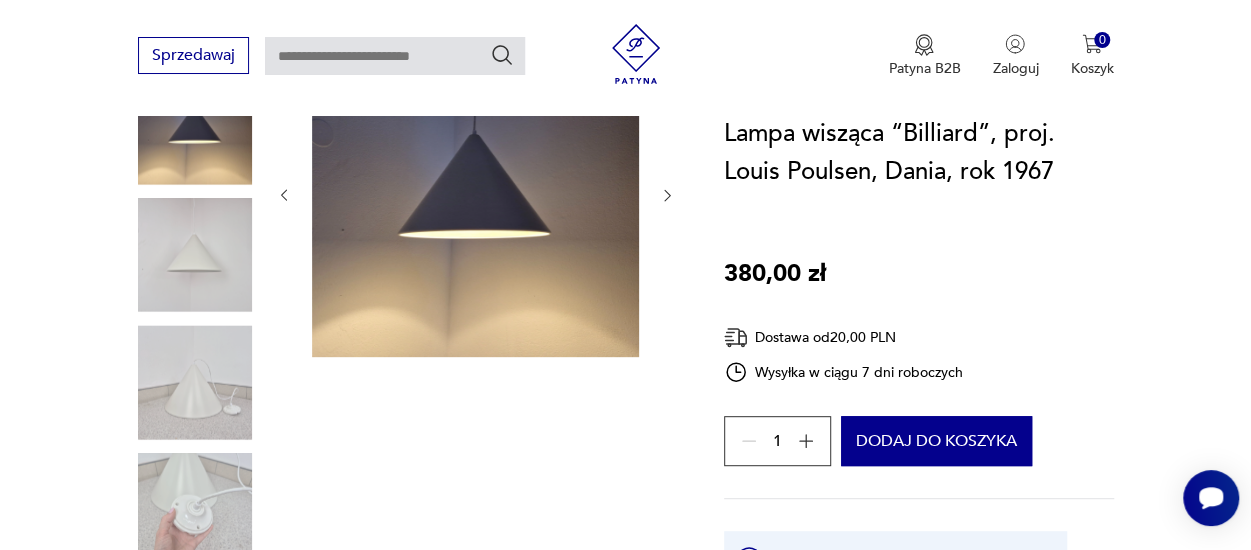 click 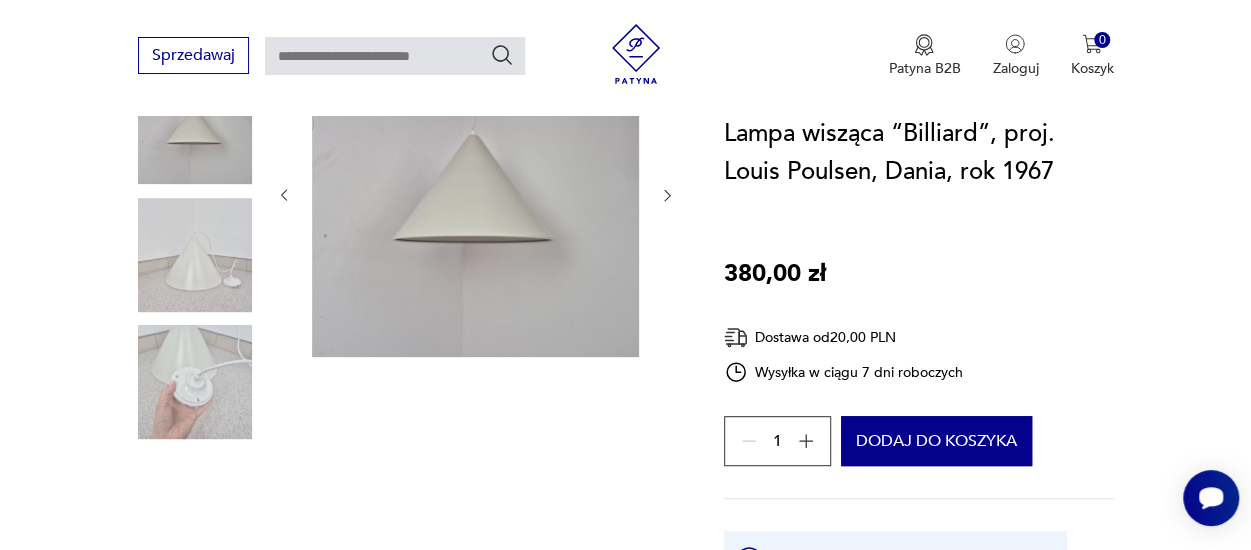 click 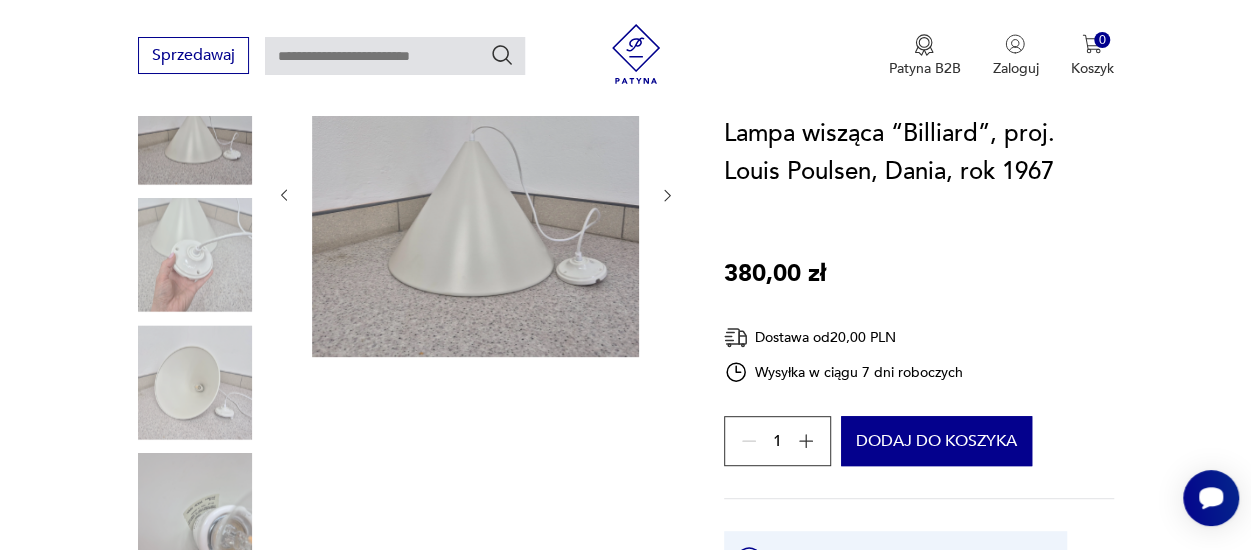 click 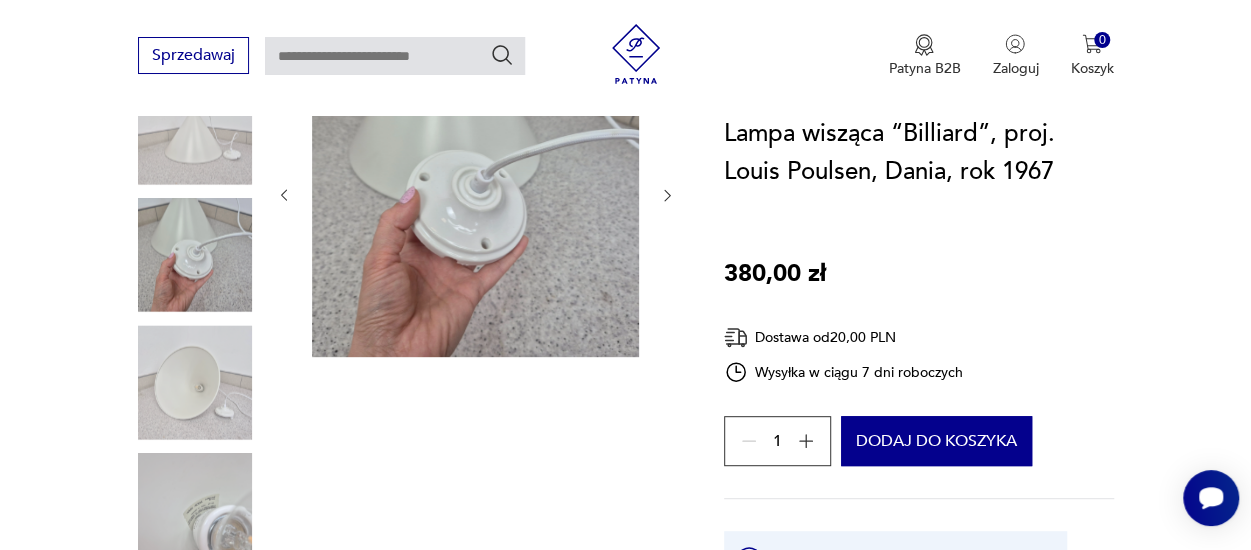 click 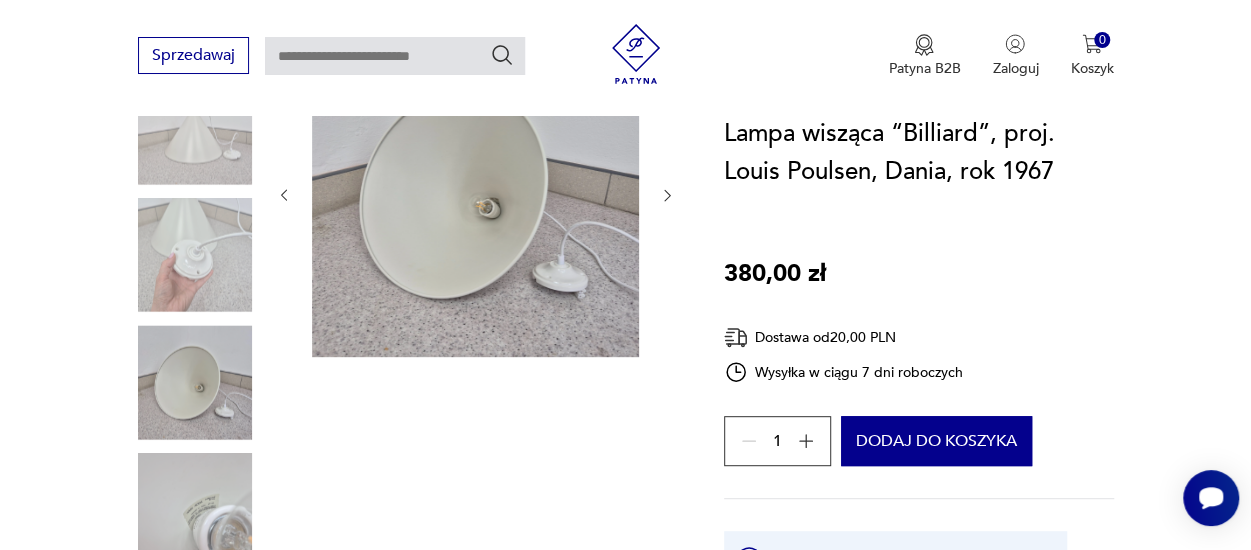 click 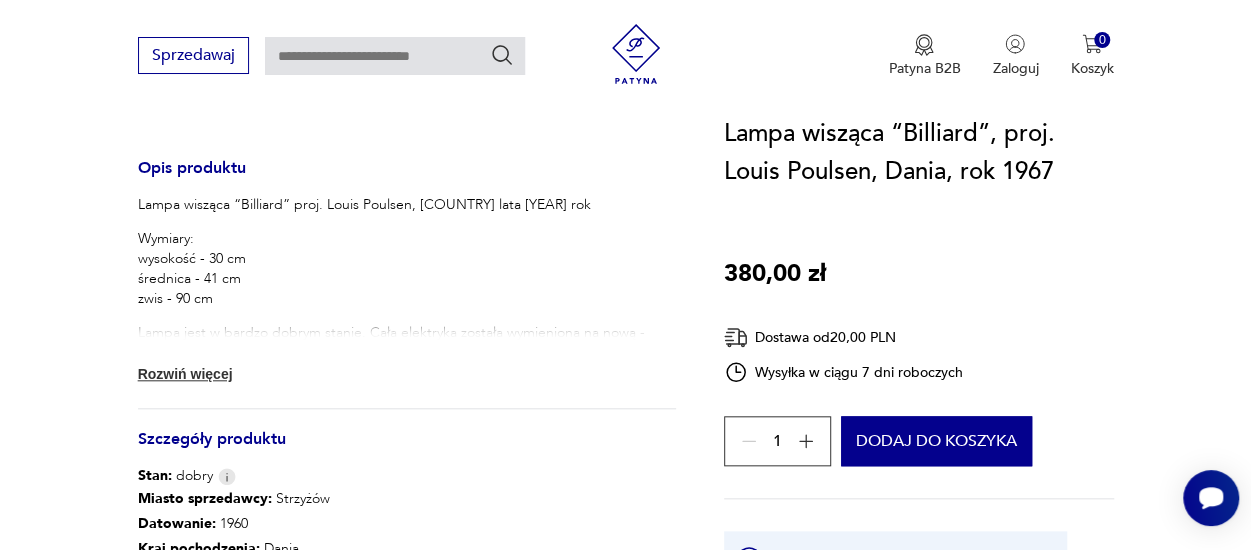 scroll, scrollTop: 800, scrollLeft: 0, axis: vertical 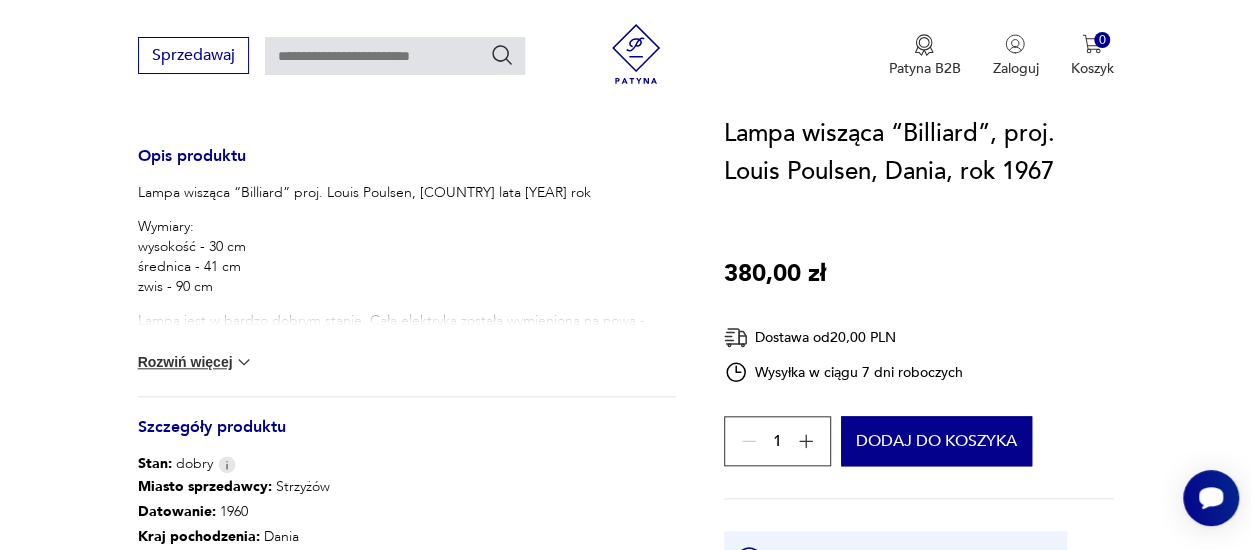 click on "Lampa wisząca “Billiard” proj. Louis Poulsen, Dania lata 1967 rok
Wymiary:
wysokość - 30 cm
średnica - 41 cm
zwis - 90 cm
Lampa jest w bardzo dobrym stanie. Cała elektryka została wymieniona na nową - wewnątrz znajduje się porcelanowa oprawka na żarówkę, kabel w oplocie sznurkowym i designerska ceramiczna podsufitka. Lampa ze względu na swoją konstrukcję świetnie sprawdzi się np. nad wyspą kuchenną, stołem bilardowym czy stołem jadalnianym." at bounding box center [407, 297] 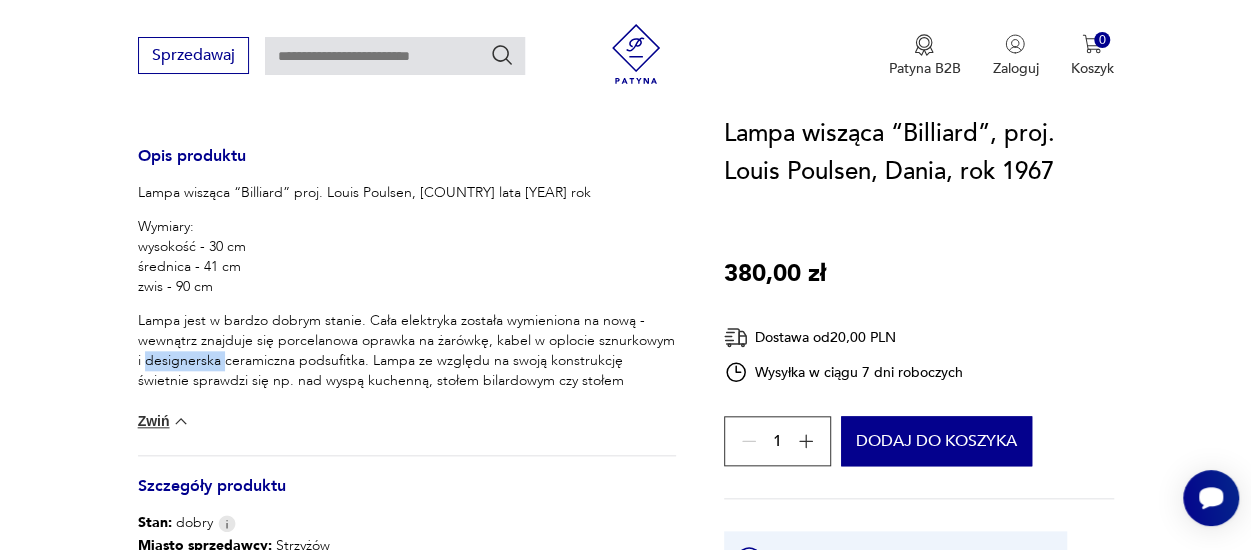click on "Lampa jest w bardzo dobrym stanie. Cała elektryka została wymieniona na nową - wewnątrz znajduje się porcelanowa oprawka na żarówkę, kabel w oplocie sznurkowym i designerska ceramiczna podsufitka. Lampa ze względu na swoją konstrukcję świetnie sprawdzi się np. nad wyspą kuchenną, stołem bilardowym czy stołem jadalnianym." at bounding box center (407, 361) 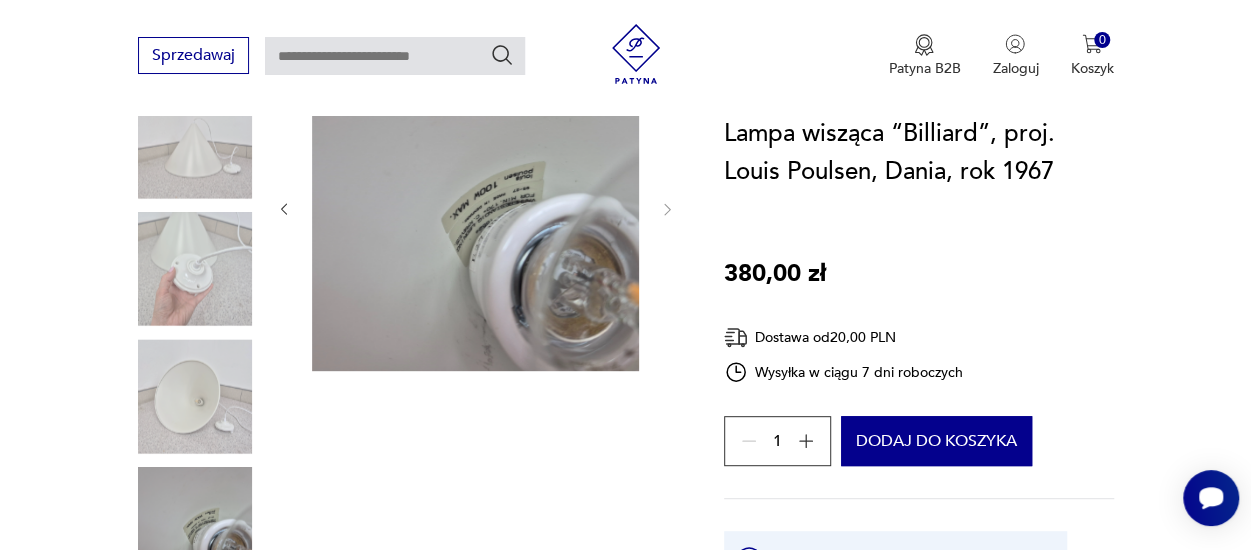 scroll, scrollTop: 200, scrollLeft: 0, axis: vertical 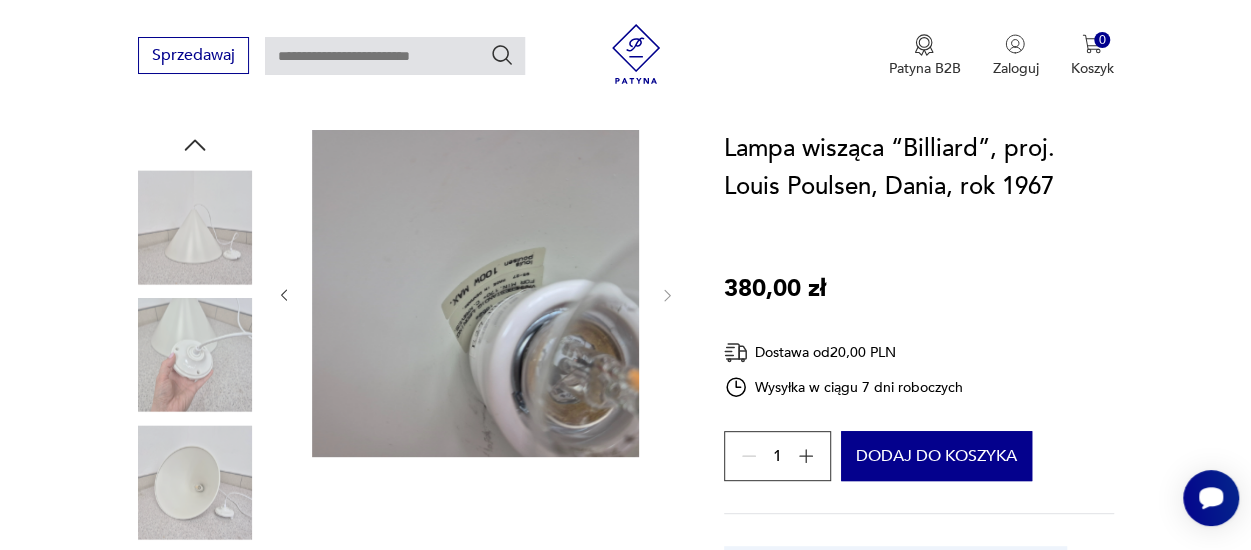 click at bounding box center [195, 227] 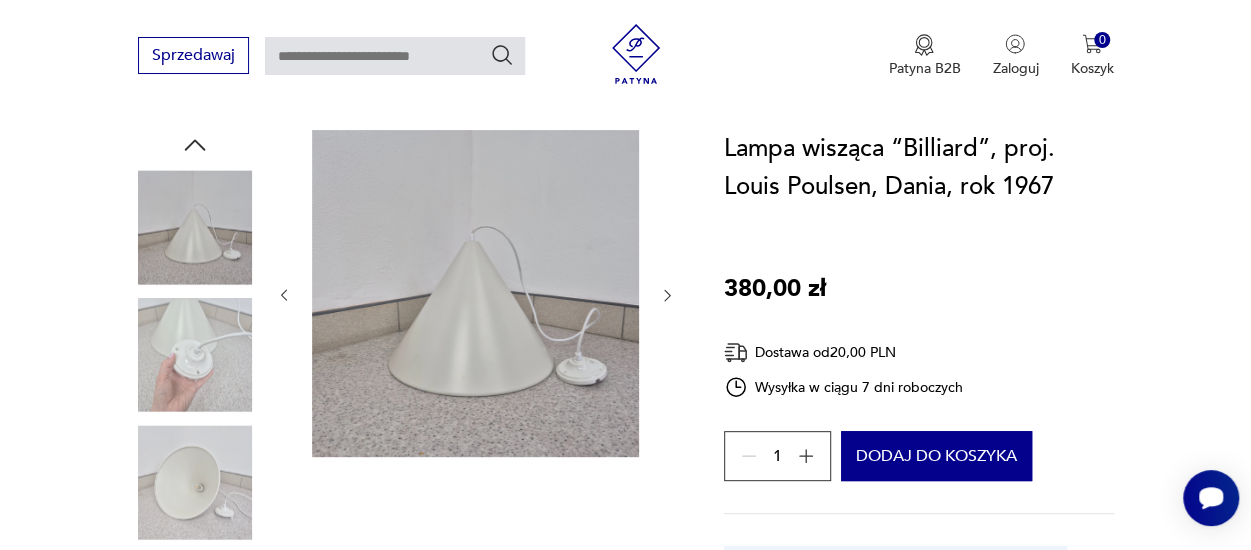 click at bounding box center (476, 295) 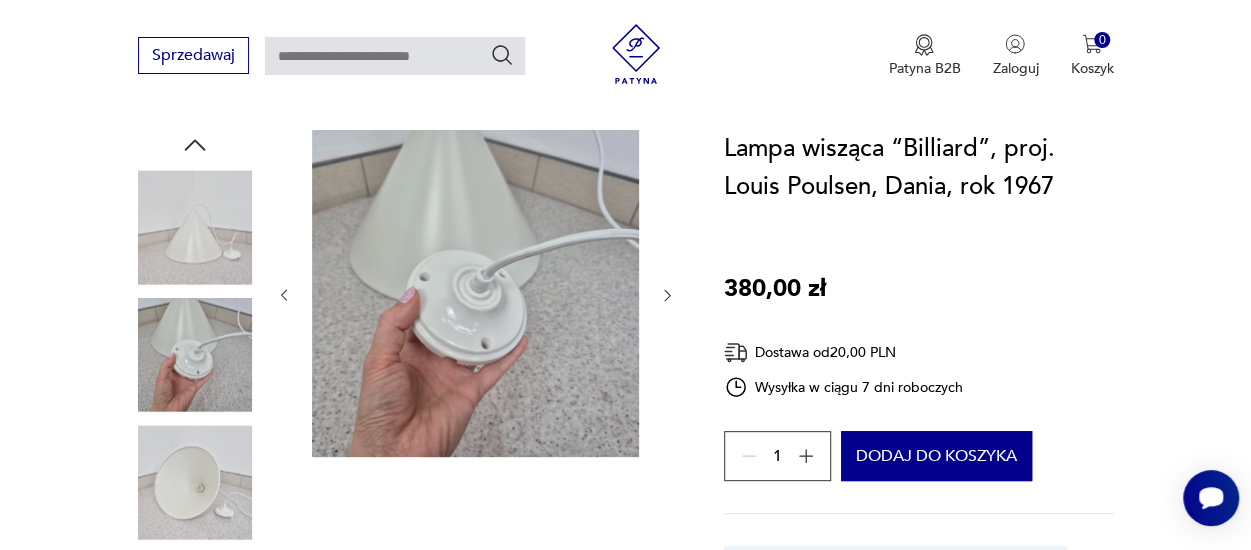 click 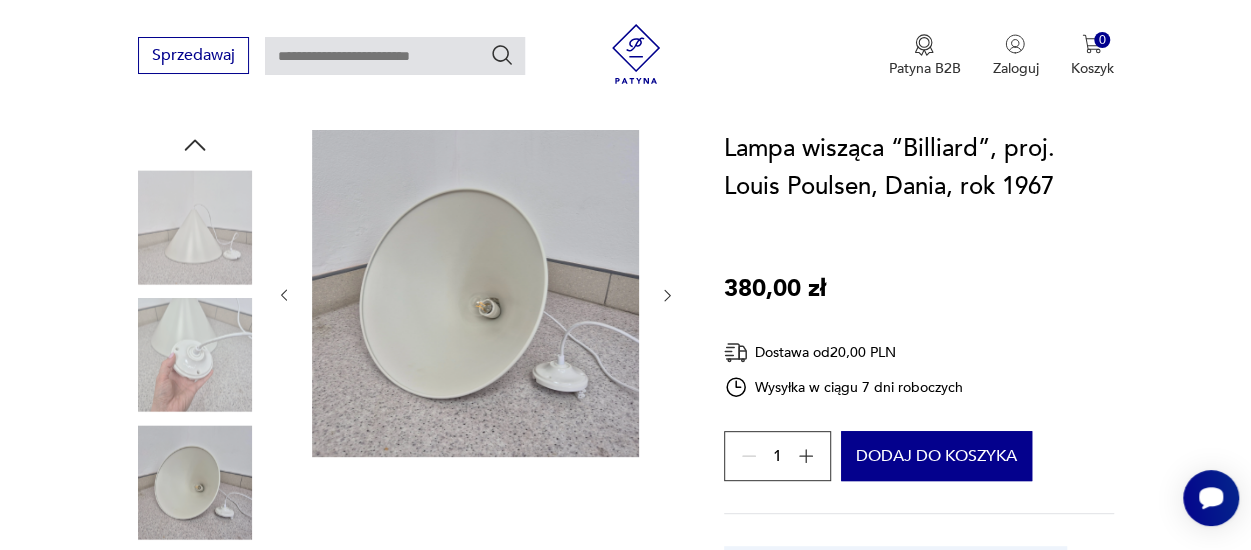 click 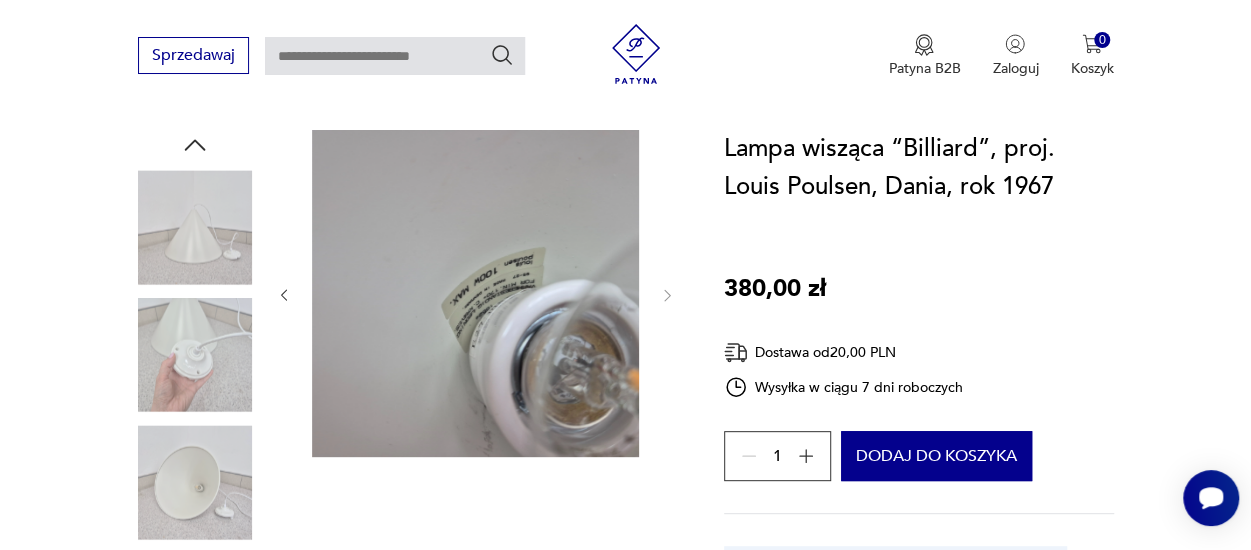 click at bounding box center (476, 295) 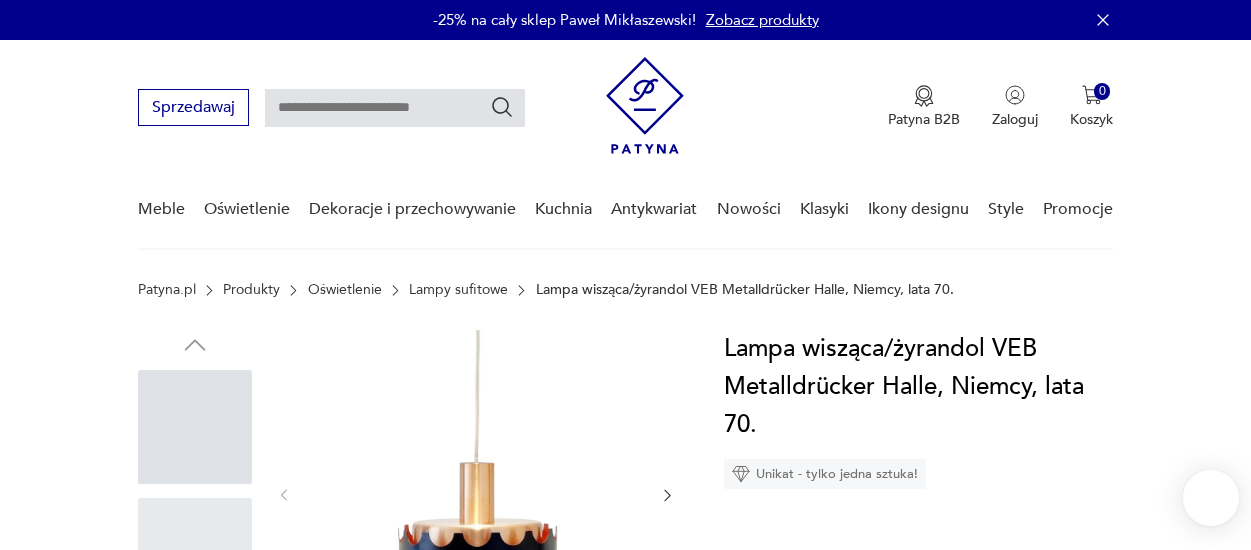 scroll, scrollTop: 0, scrollLeft: 0, axis: both 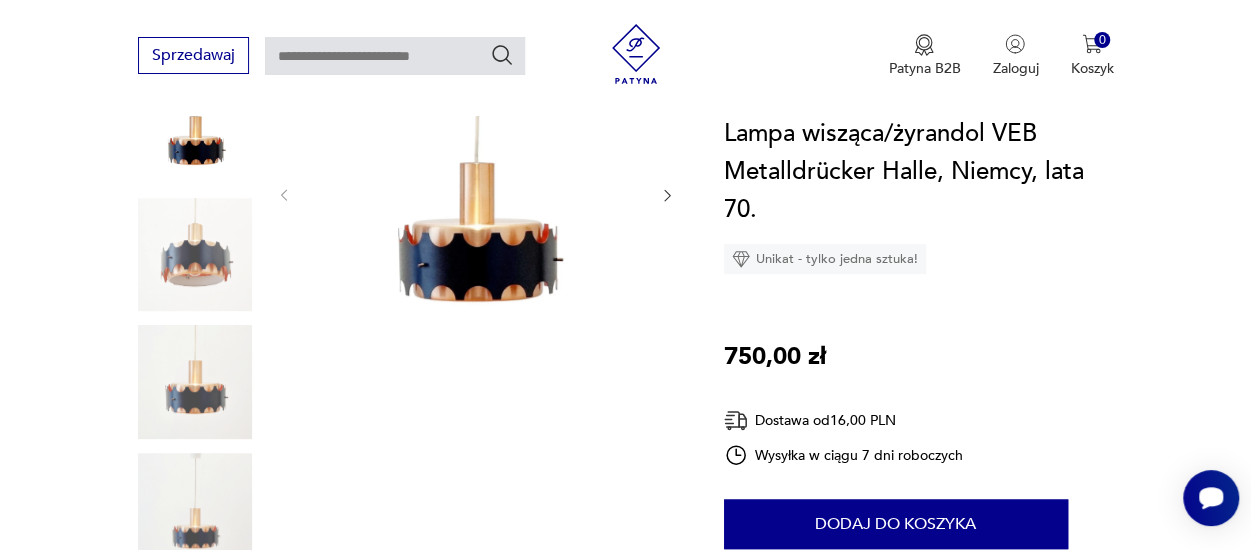 click 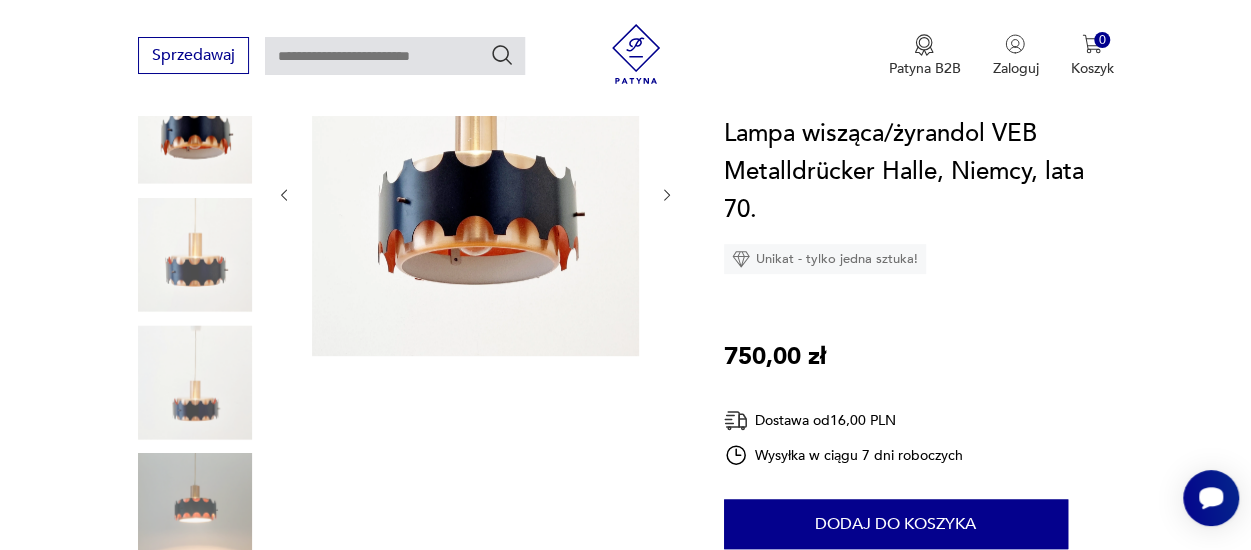 click 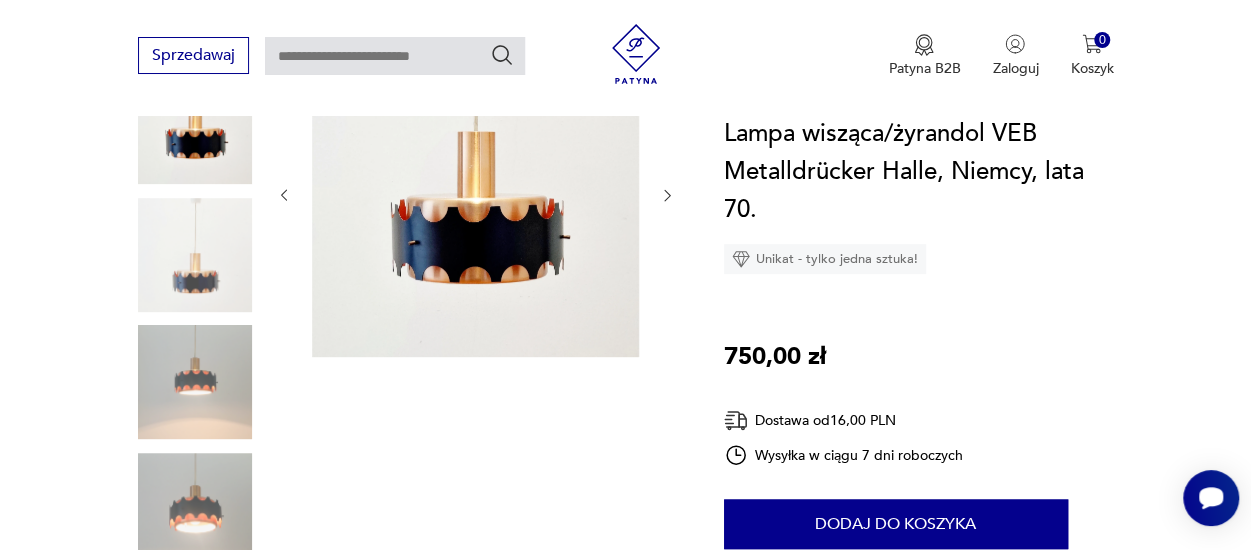 click 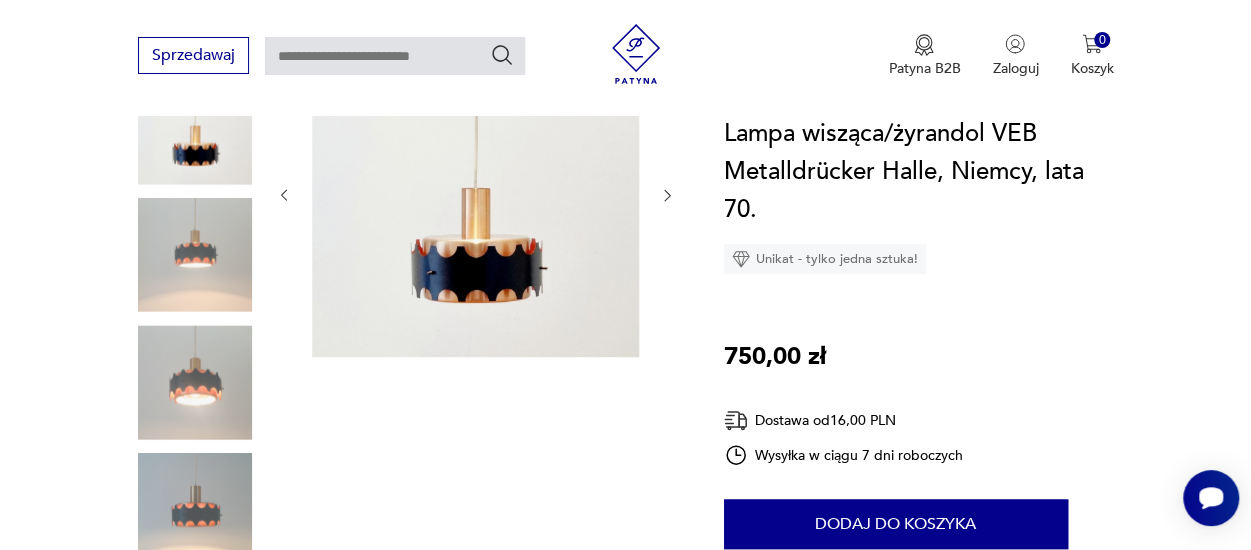 click 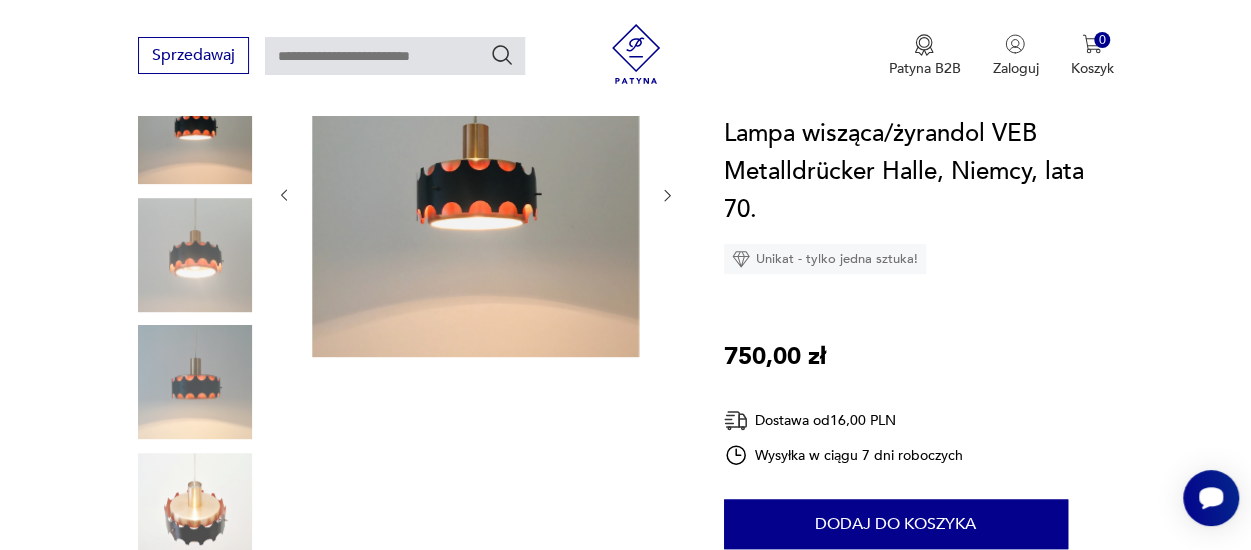 click 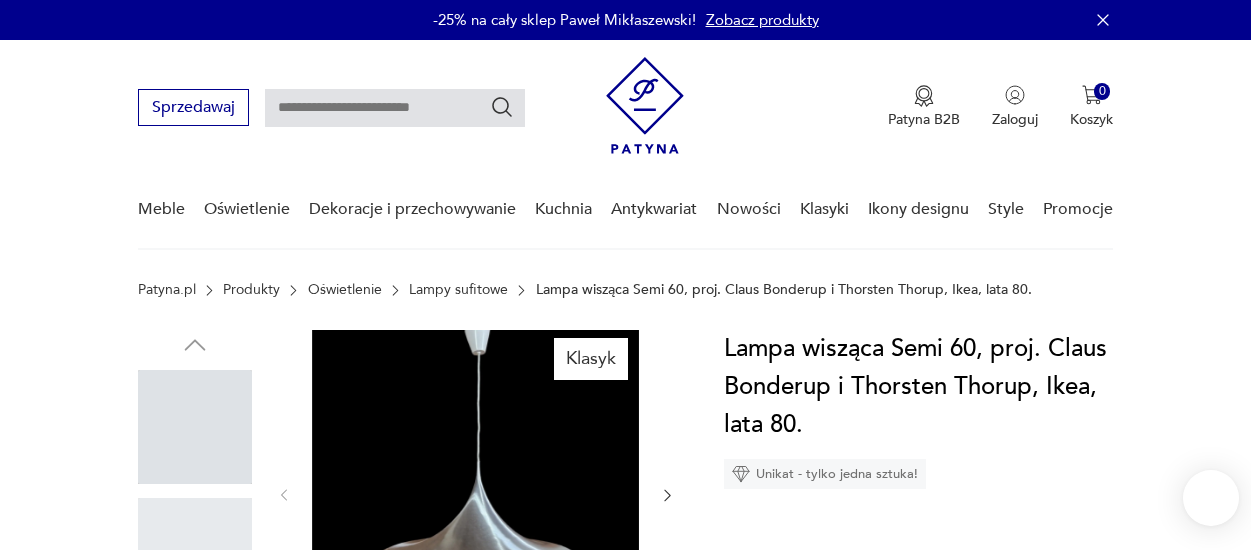 scroll, scrollTop: 0, scrollLeft: 0, axis: both 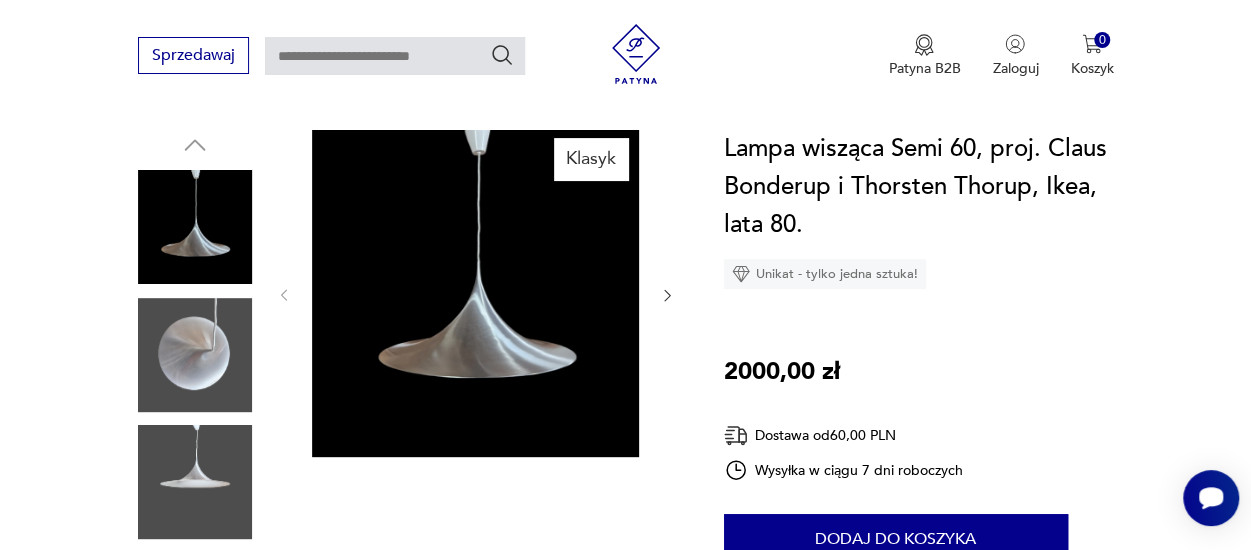 click 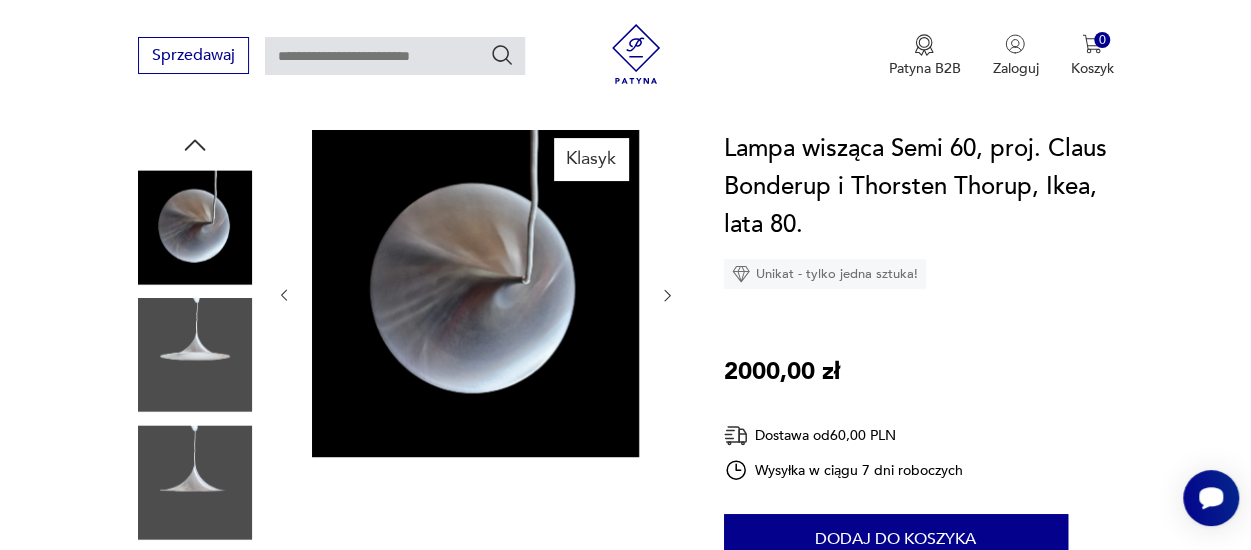 click 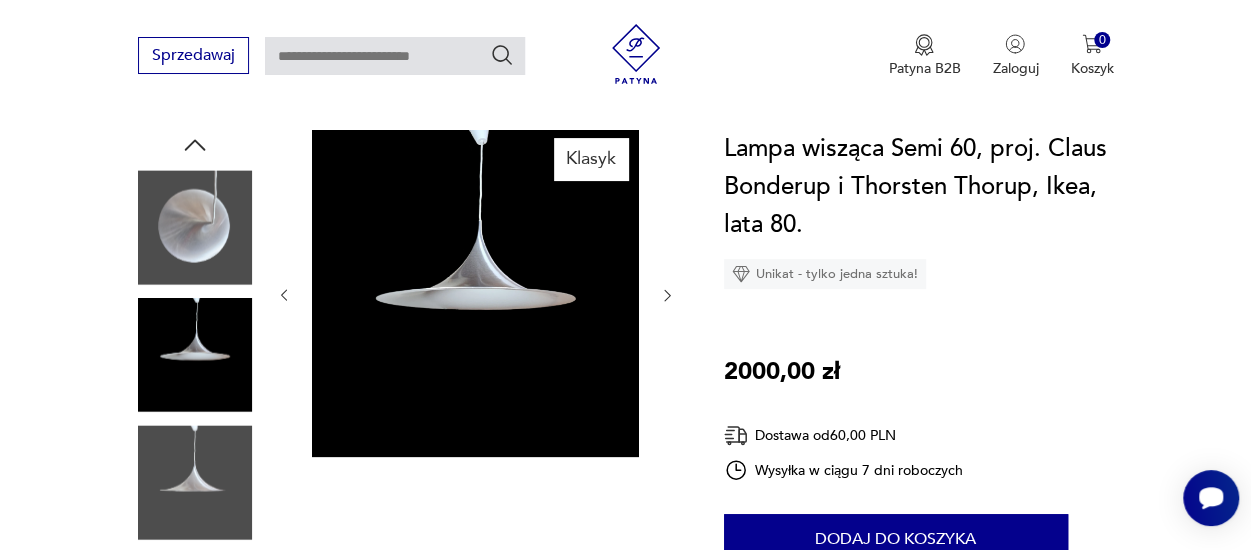 click 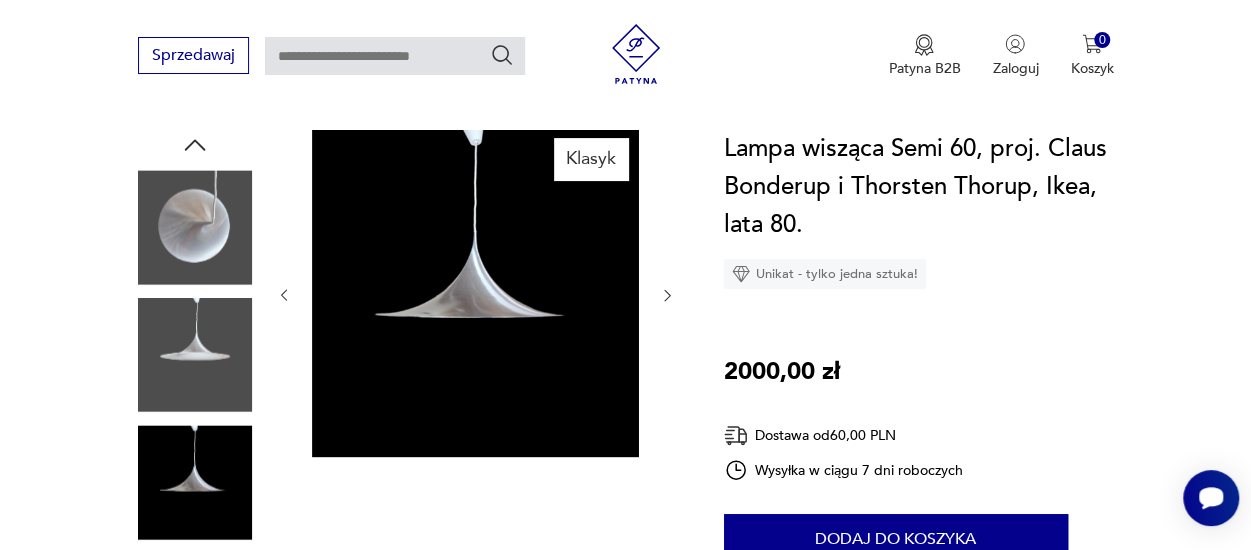 click 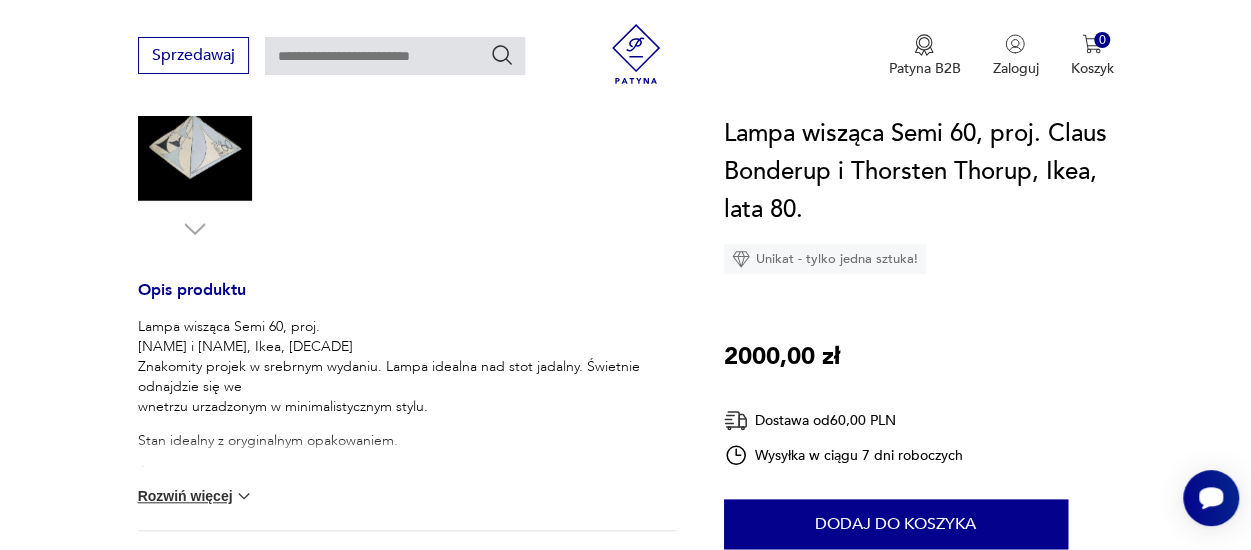 scroll, scrollTop: 700, scrollLeft: 0, axis: vertical 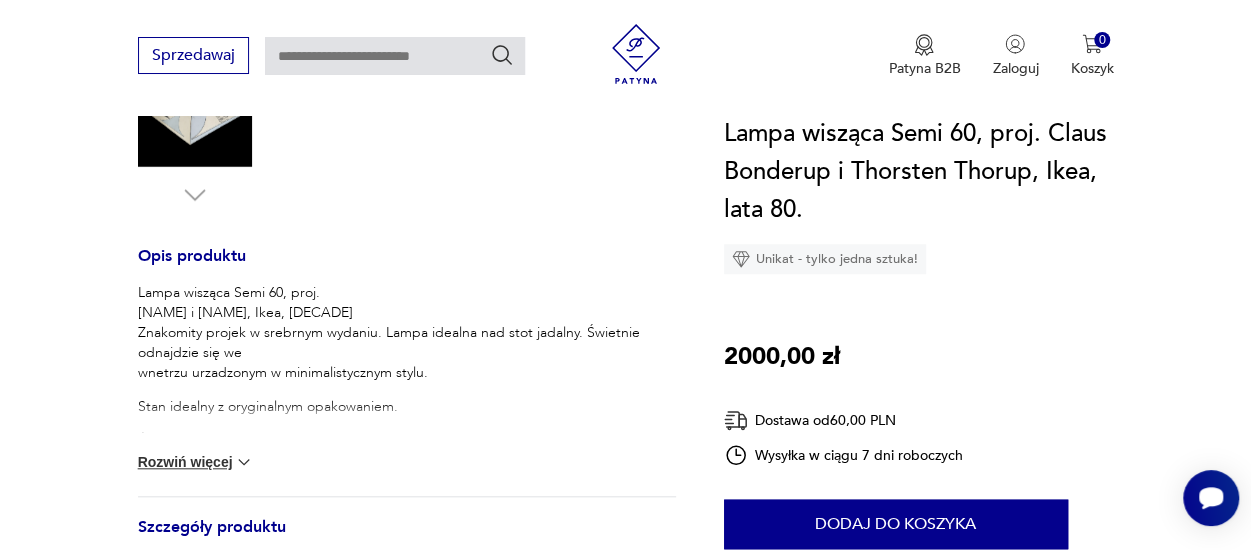 click on "Rozwiń więcej" at bounding box center (196, 462) 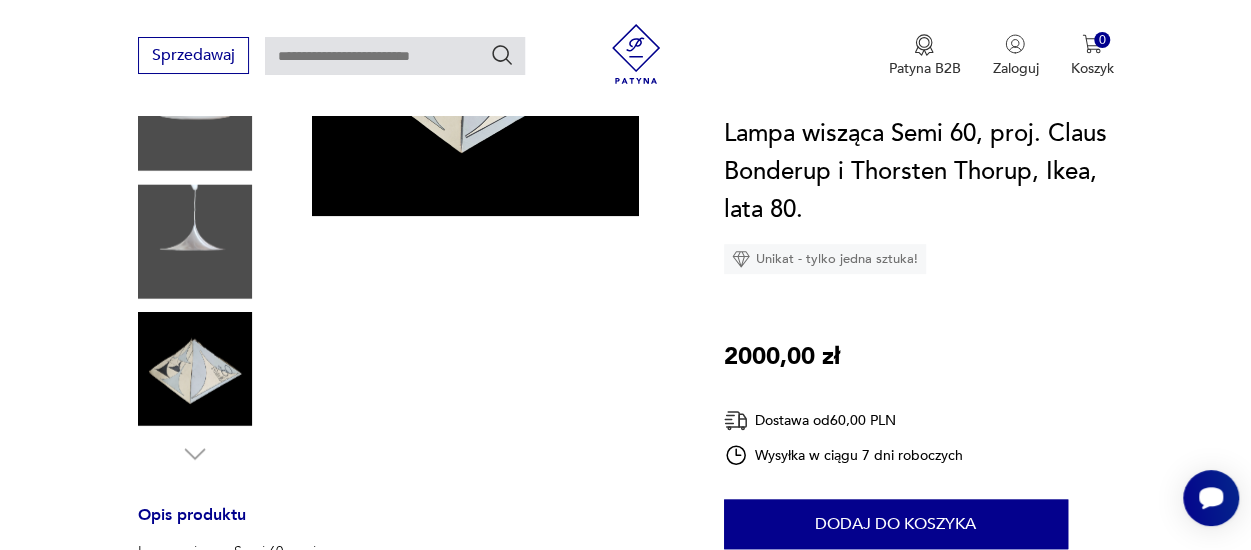 scroll, scrollTop: 300, scrollLeft: 0, axis: vertical 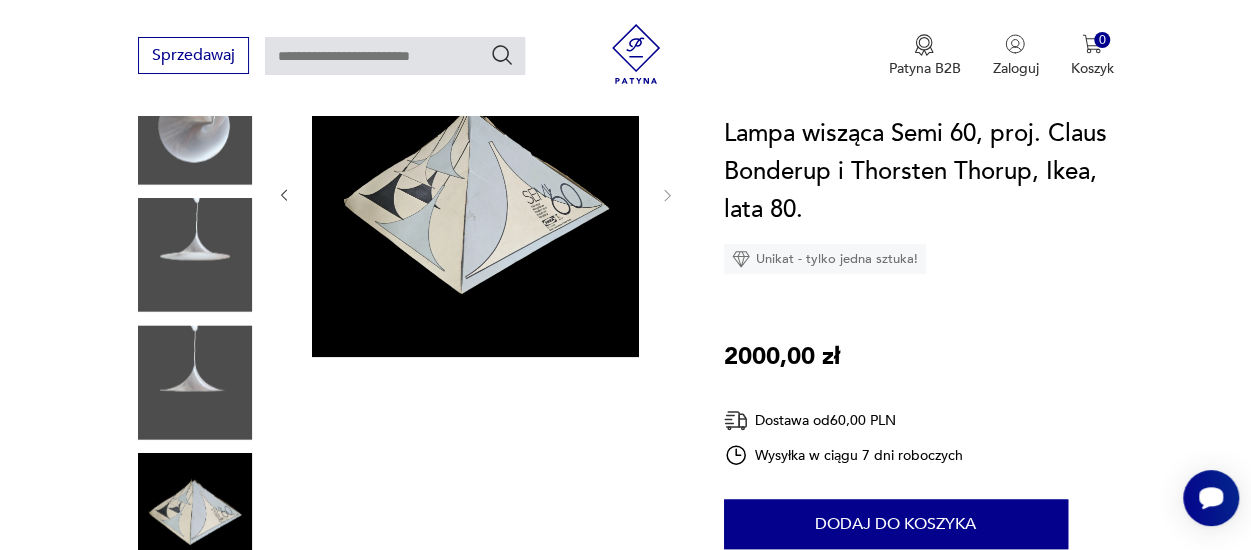 click at bounding box center [195, 255] 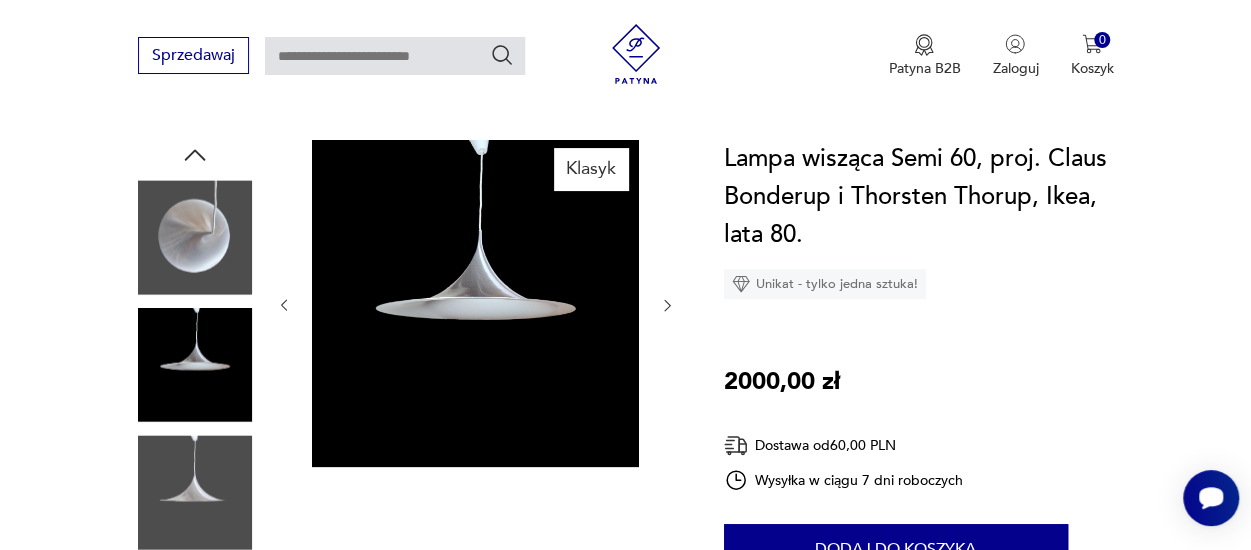 scroll, scrollTop: 100, scrollLeft: 0, axis: vertical 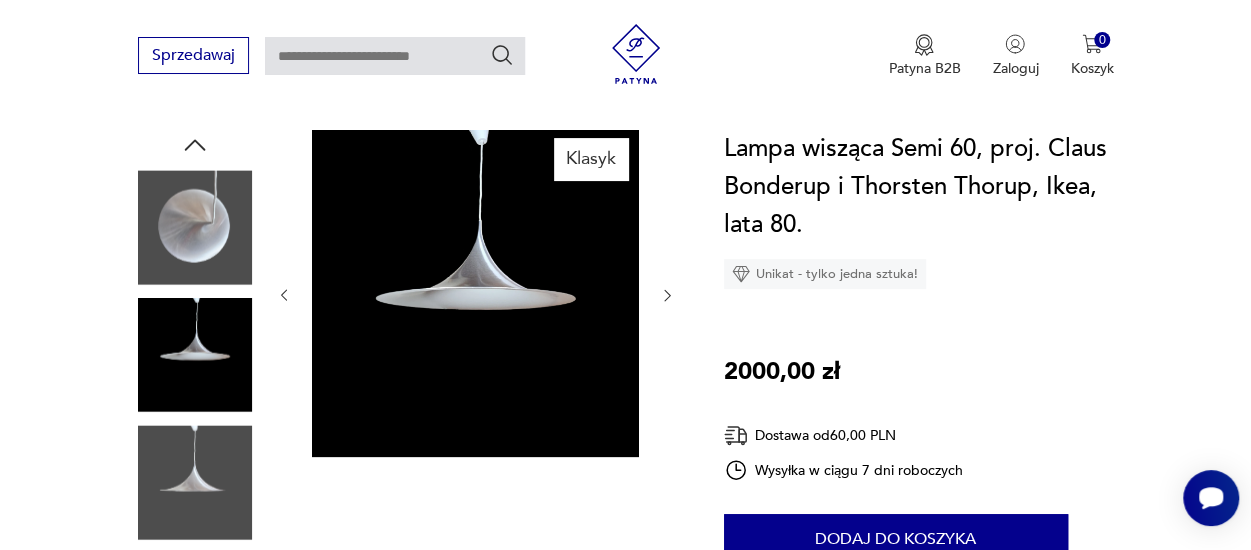 click at bounding box center [195, 355] 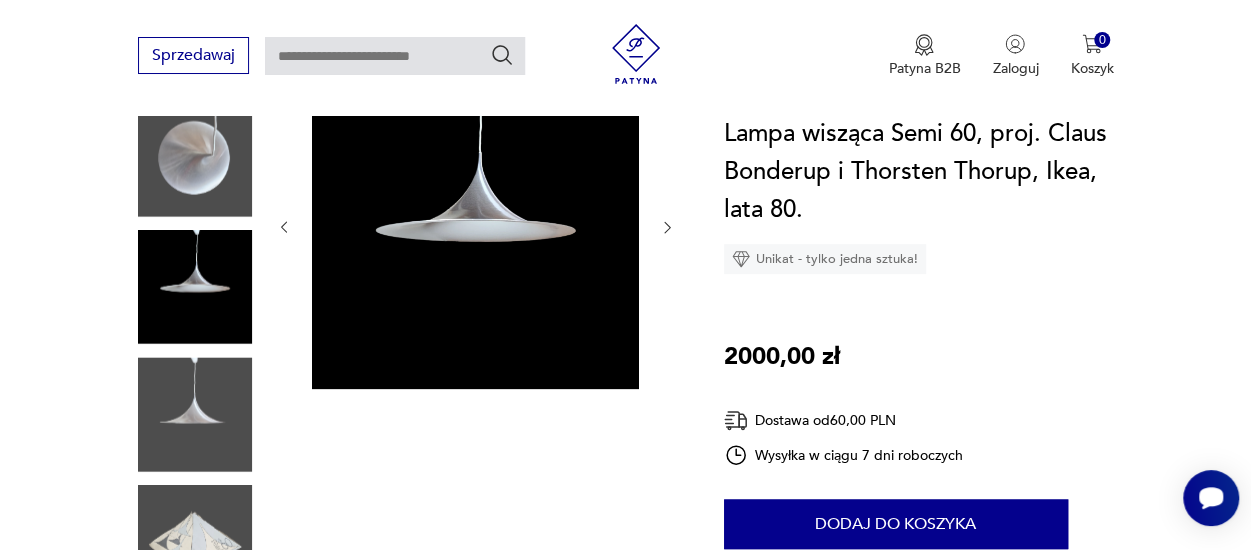 scroll, scrollTop: 300, scrollLeft: 0, axis: vertical 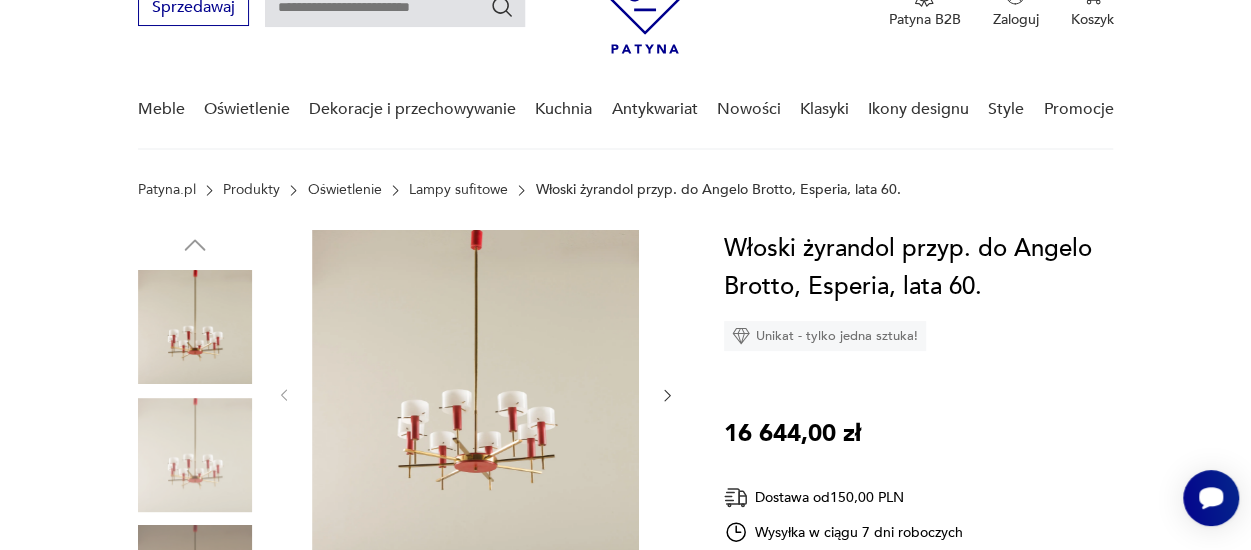 click at bounding box center [195, 455] 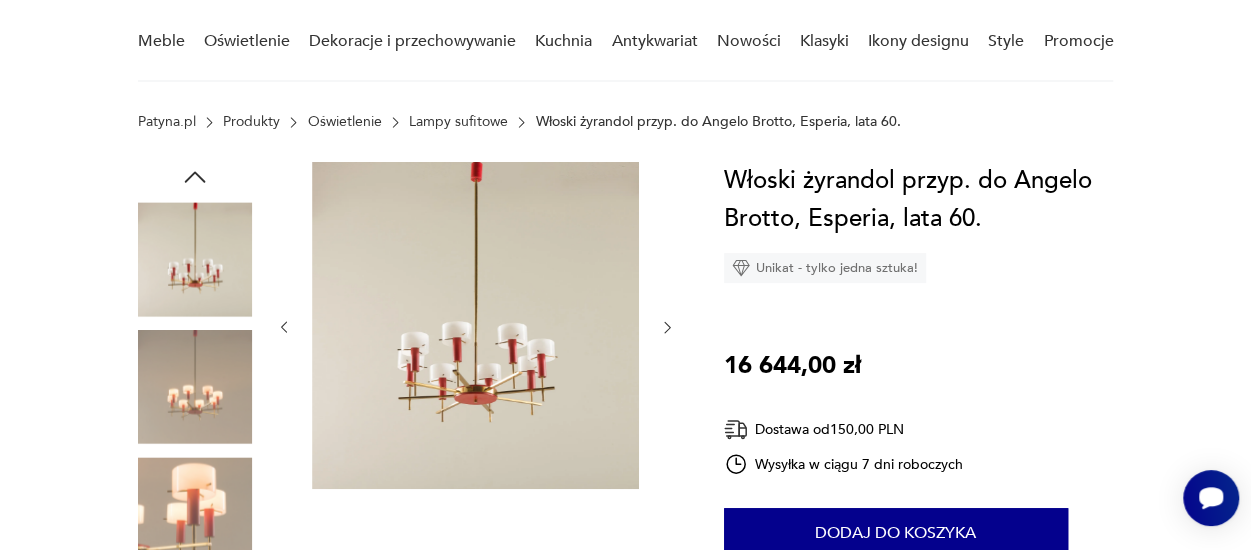 scroll, scrollTop: 200, scrollLeft: 0, axis: vertical 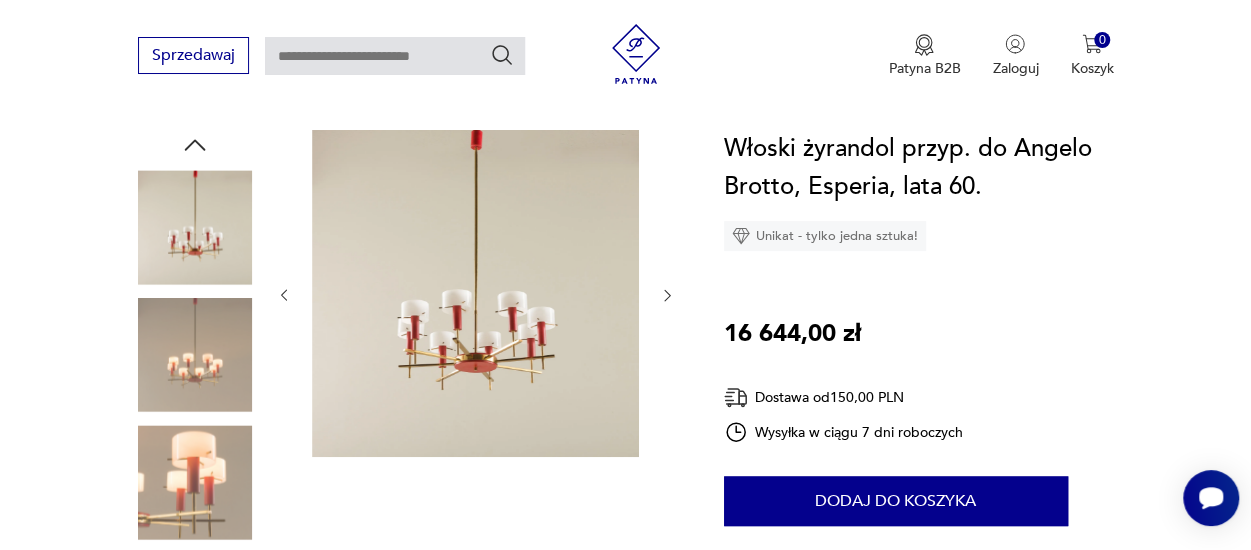 click at bounding box center [407, 420] 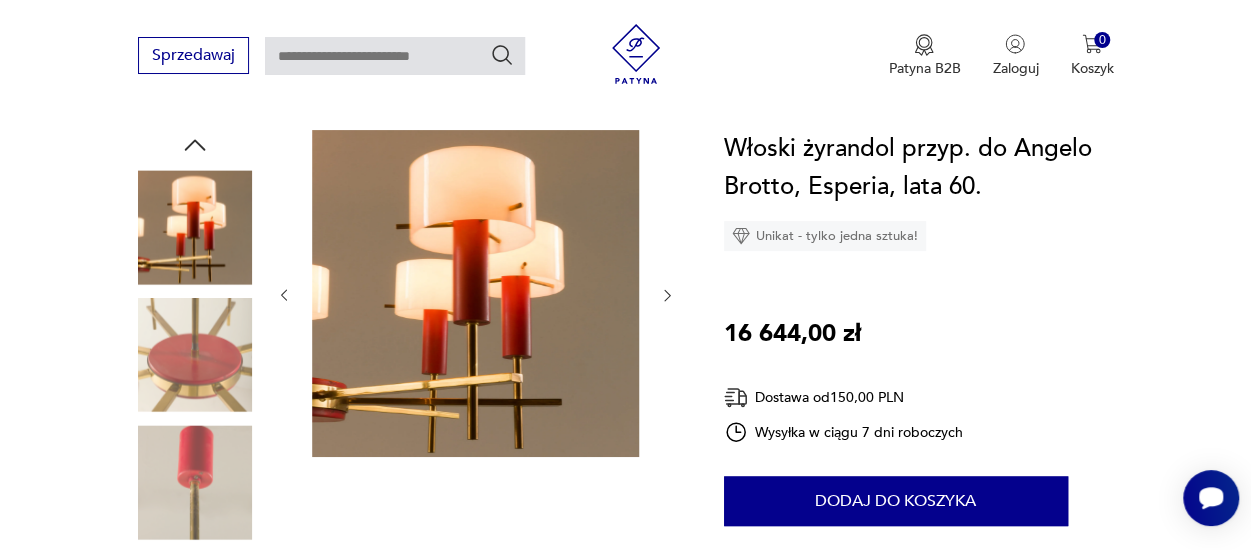 click at bounding box center (195, 355) 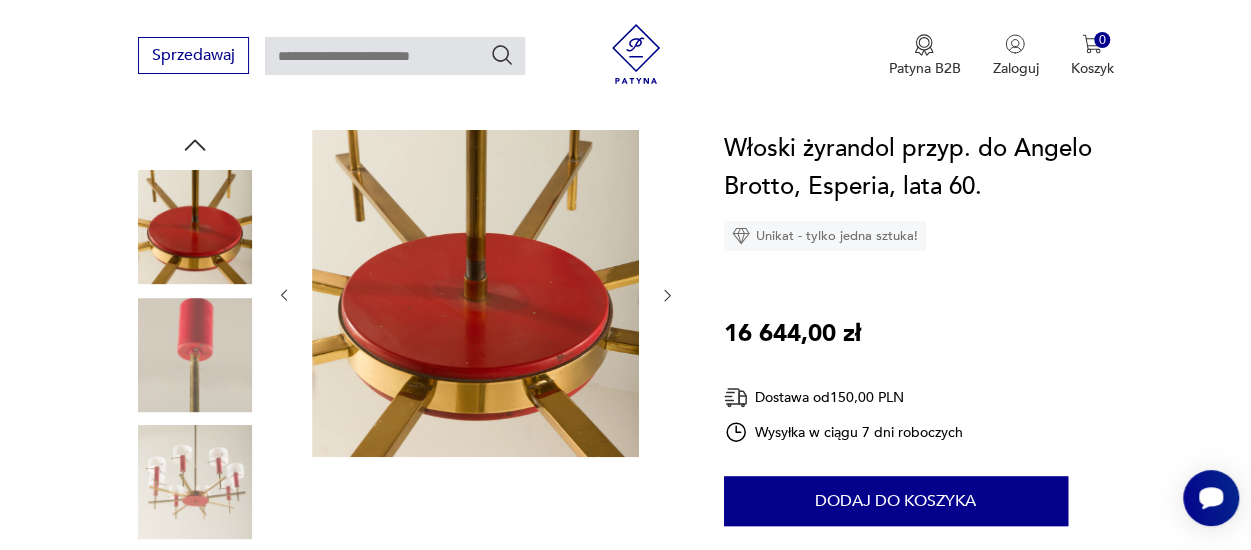 click at bounding box center [195, 355] 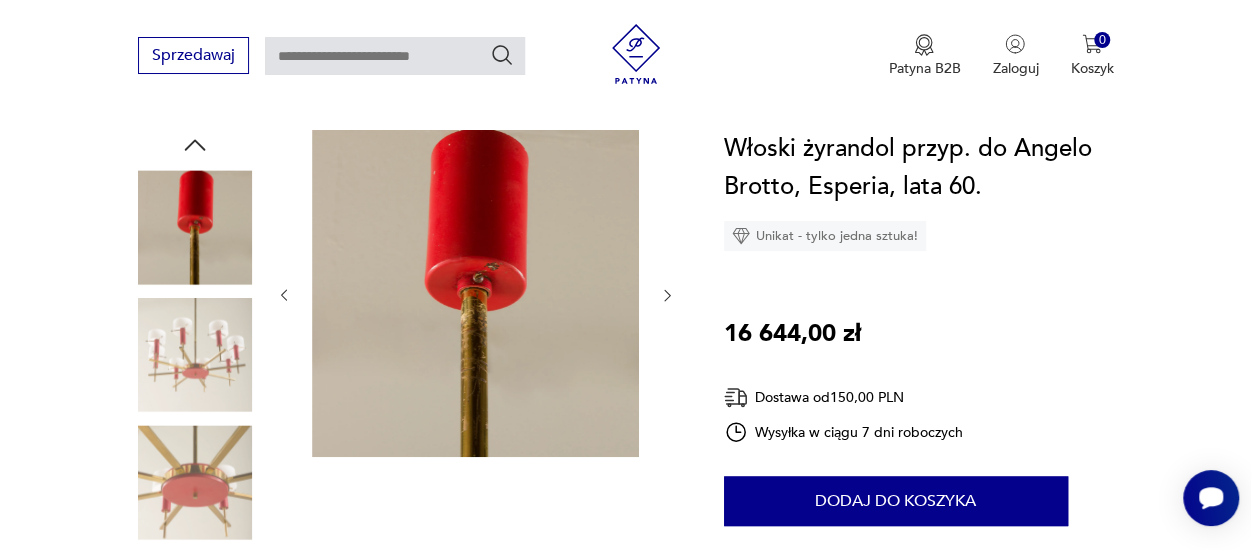 click at bounding box center [195, 355] 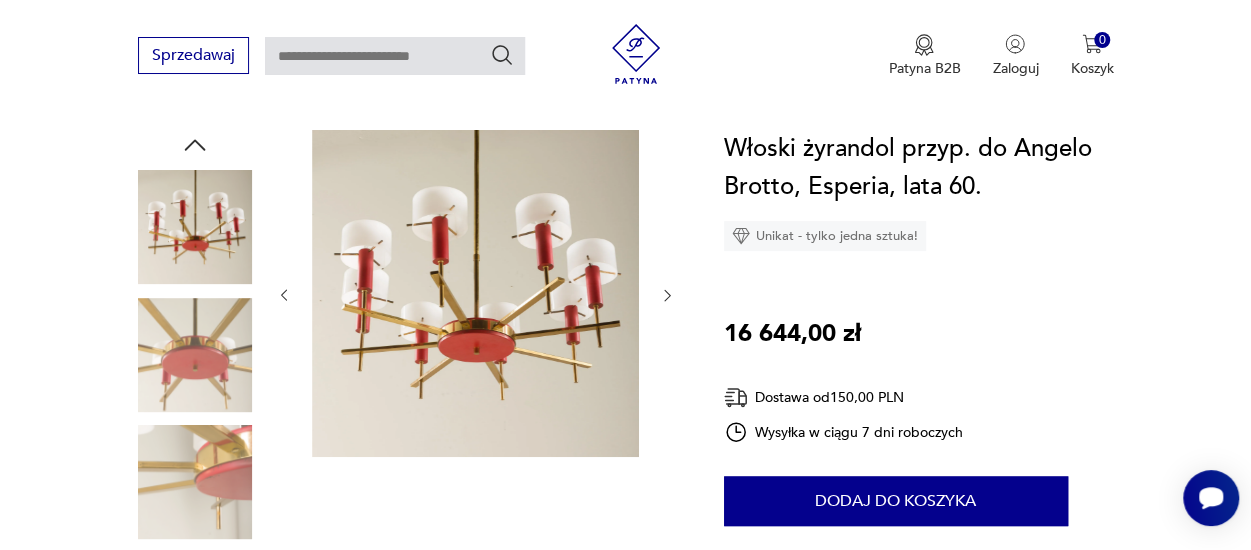 click at bounding box center [195, 355] 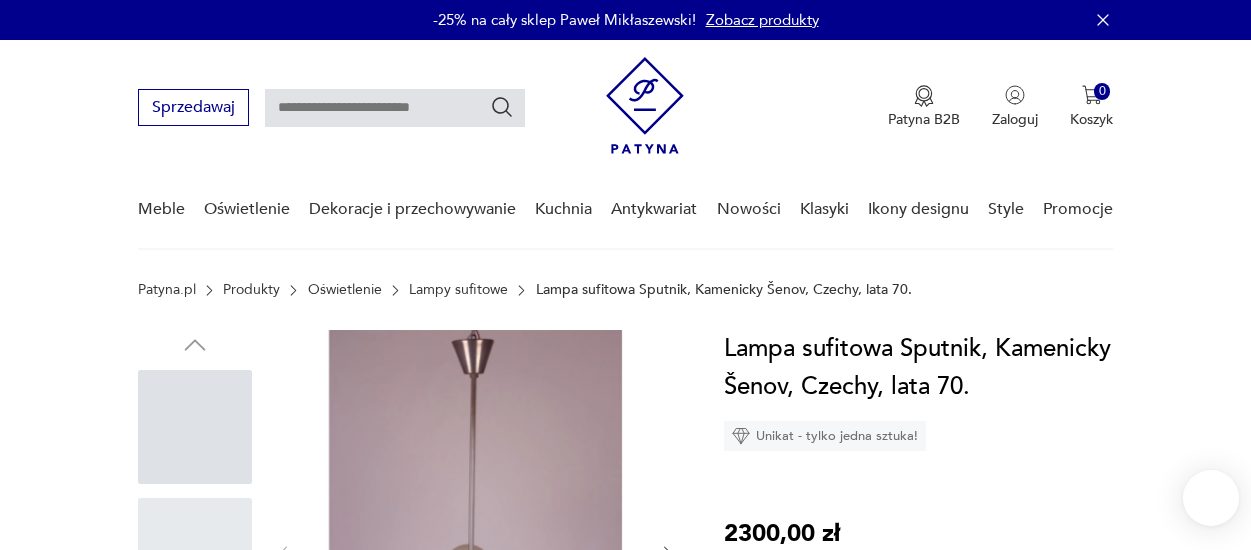 scroll, scrollTop: 0, scrollLeft: 0, axis: both 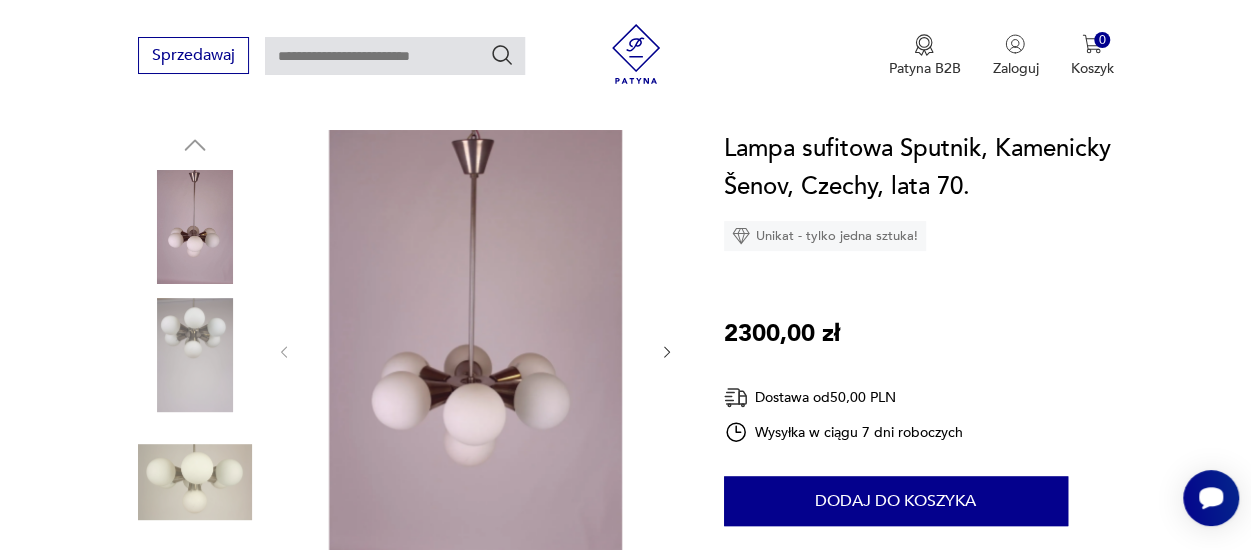 click at bounding box center [476, 352] 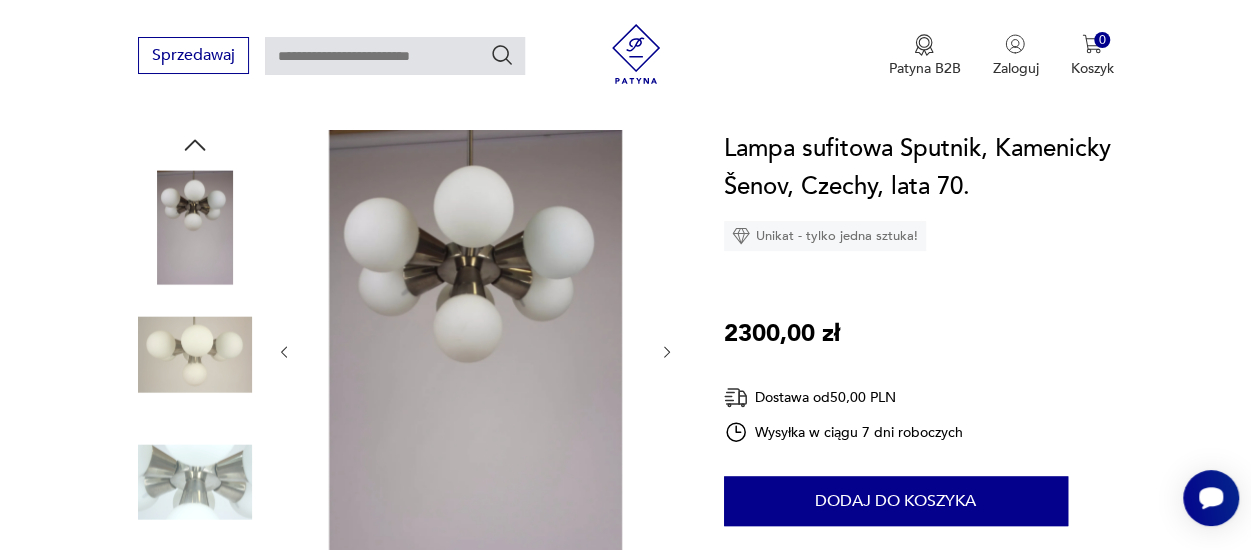 click 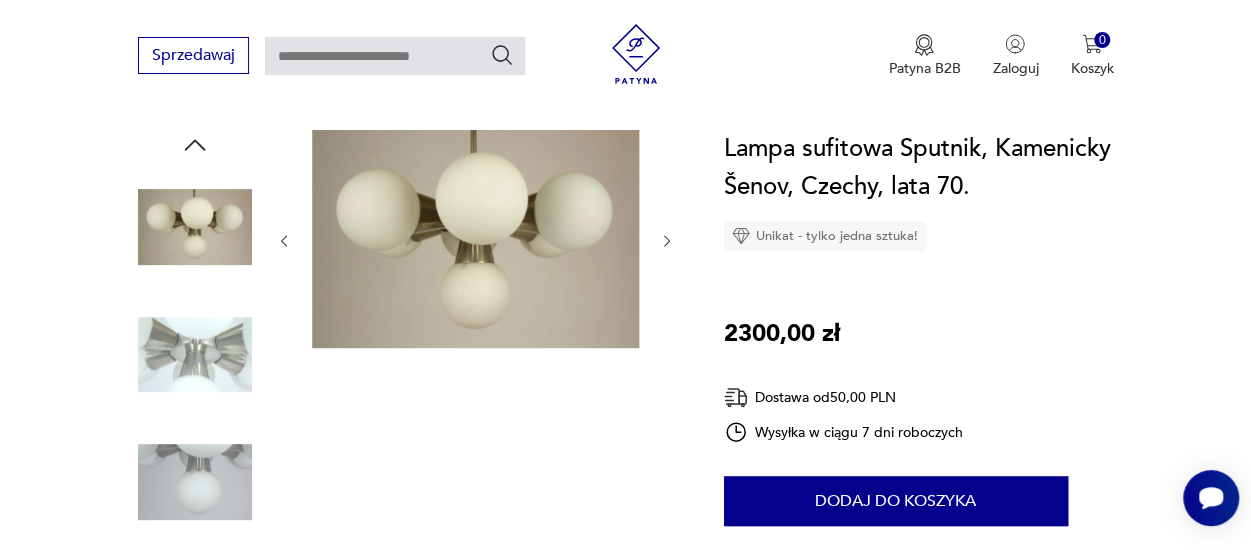 click 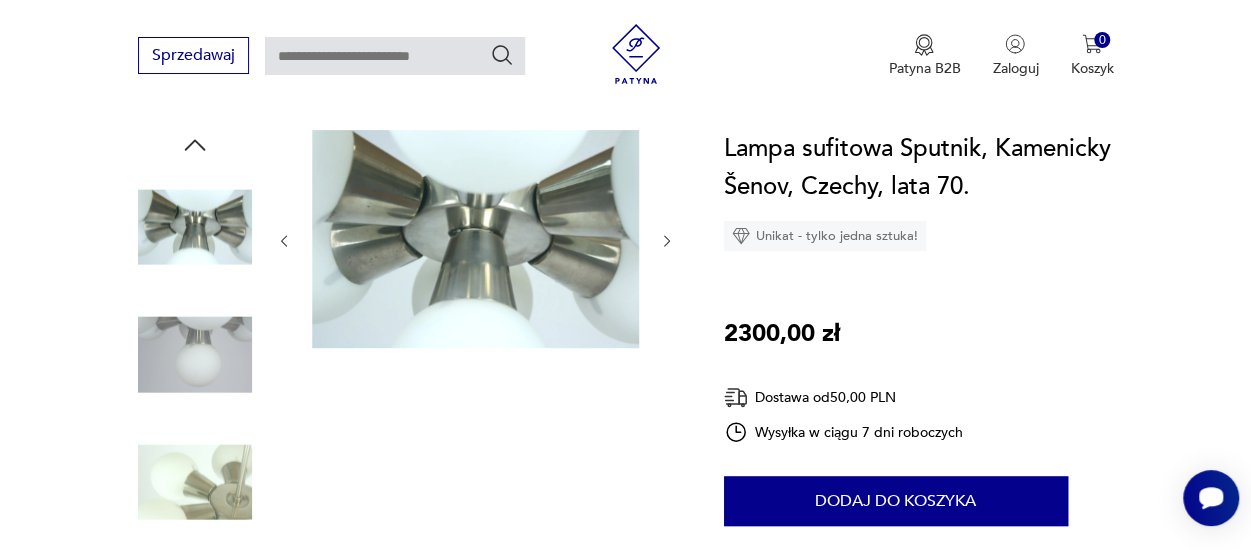 click 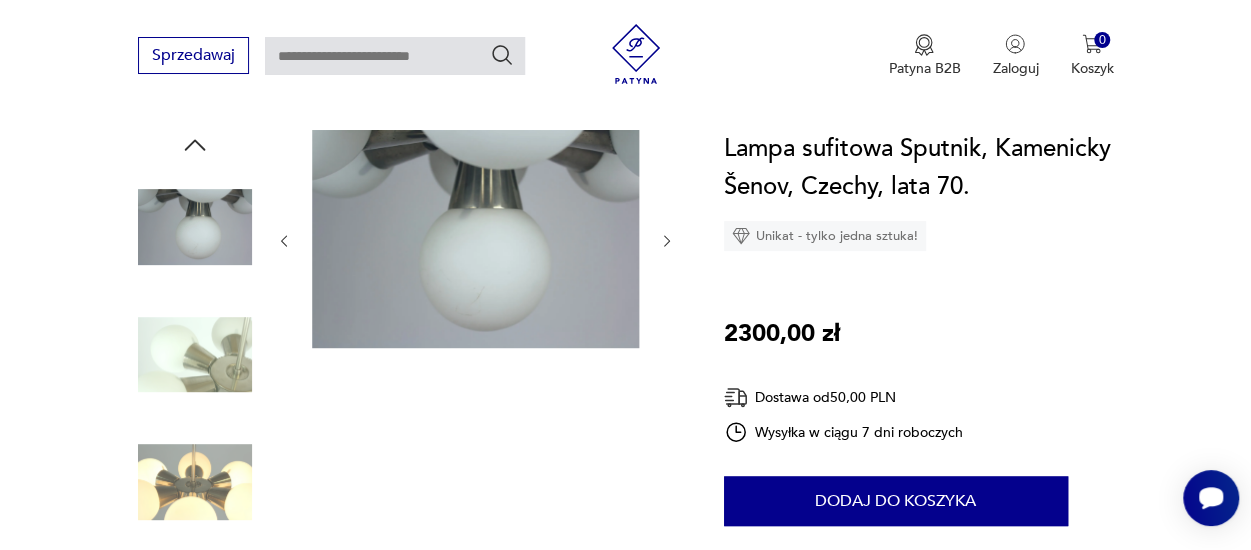 click 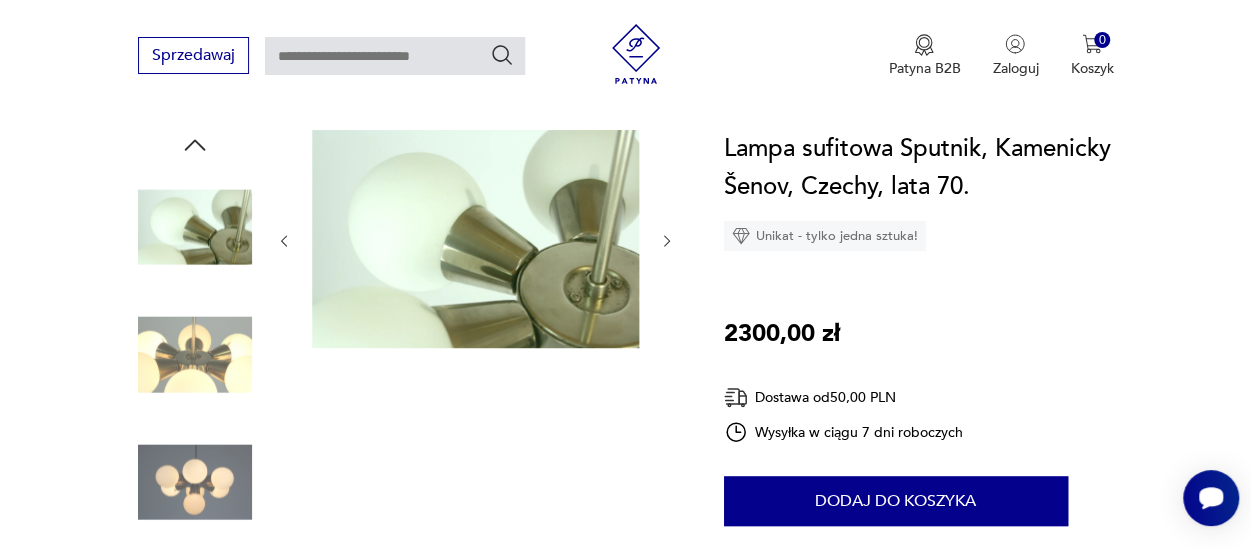 click 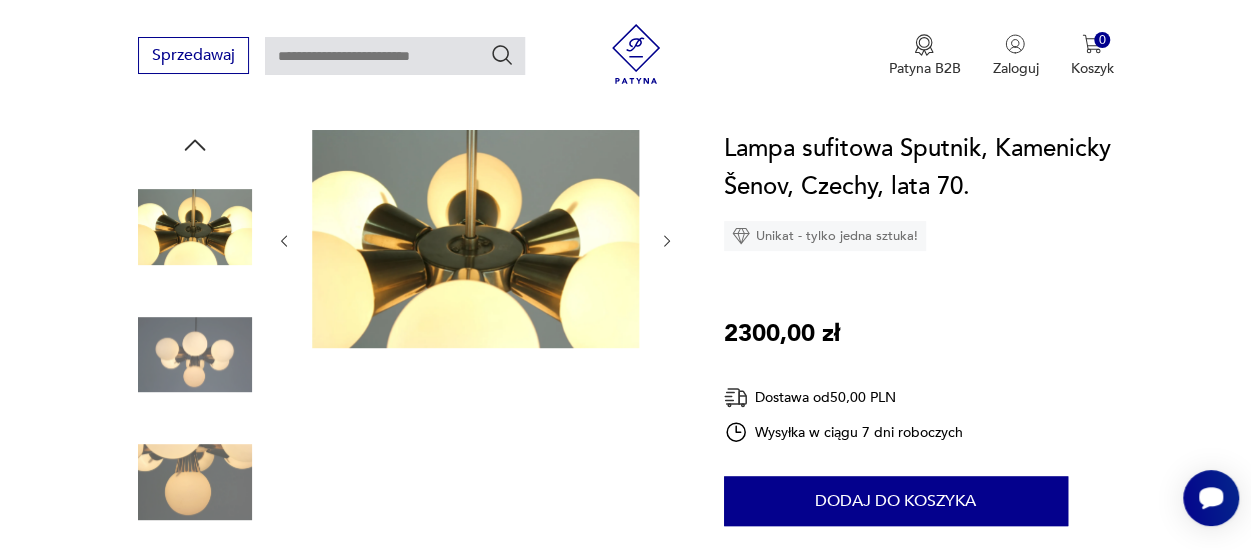 click 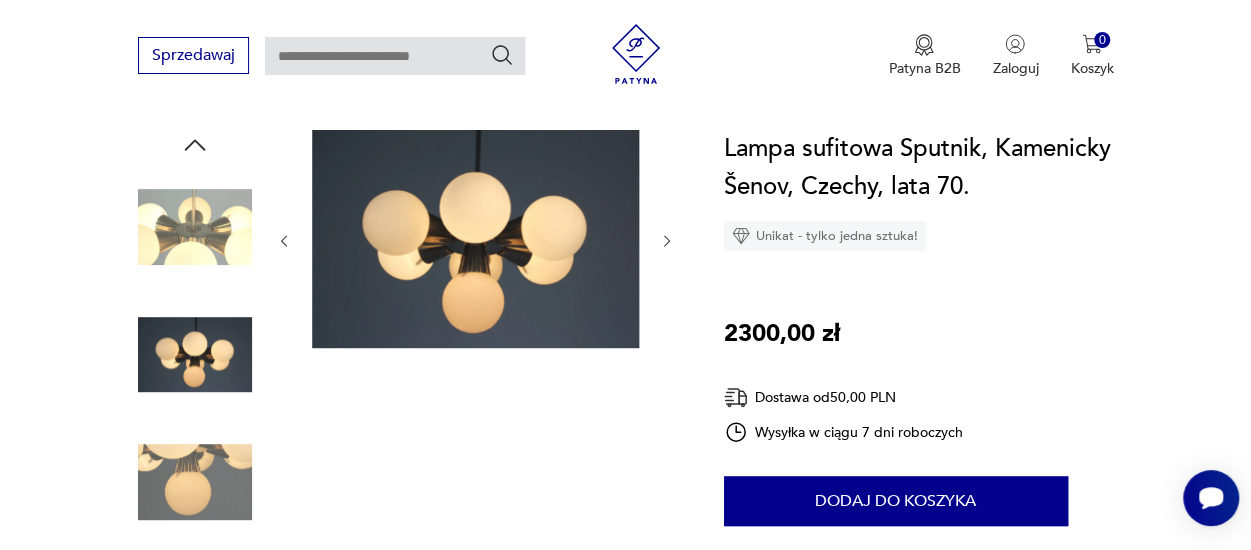 click 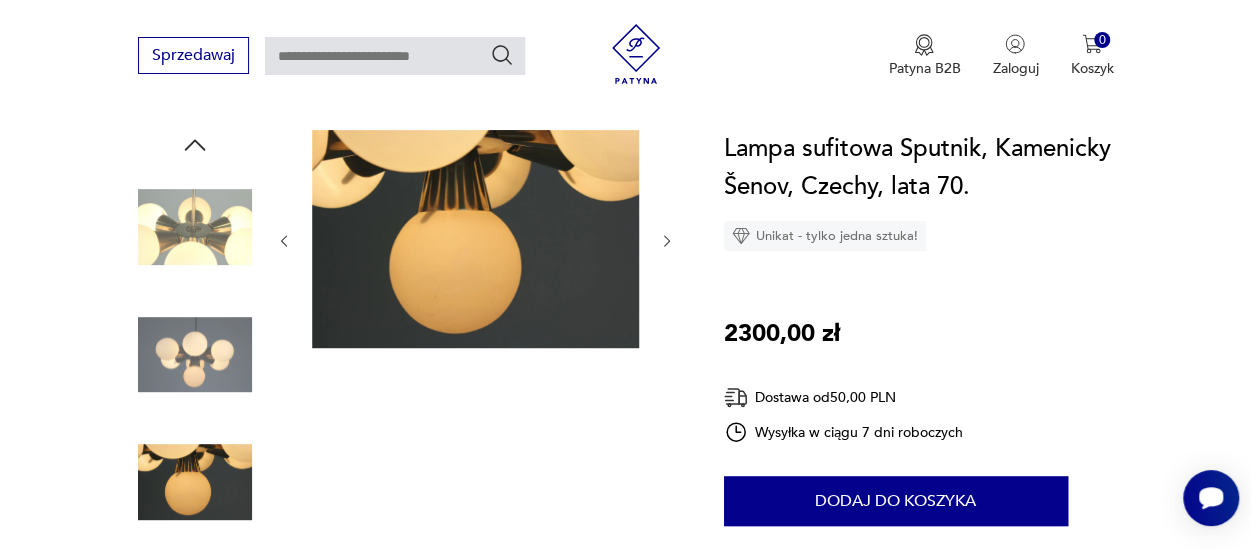 click 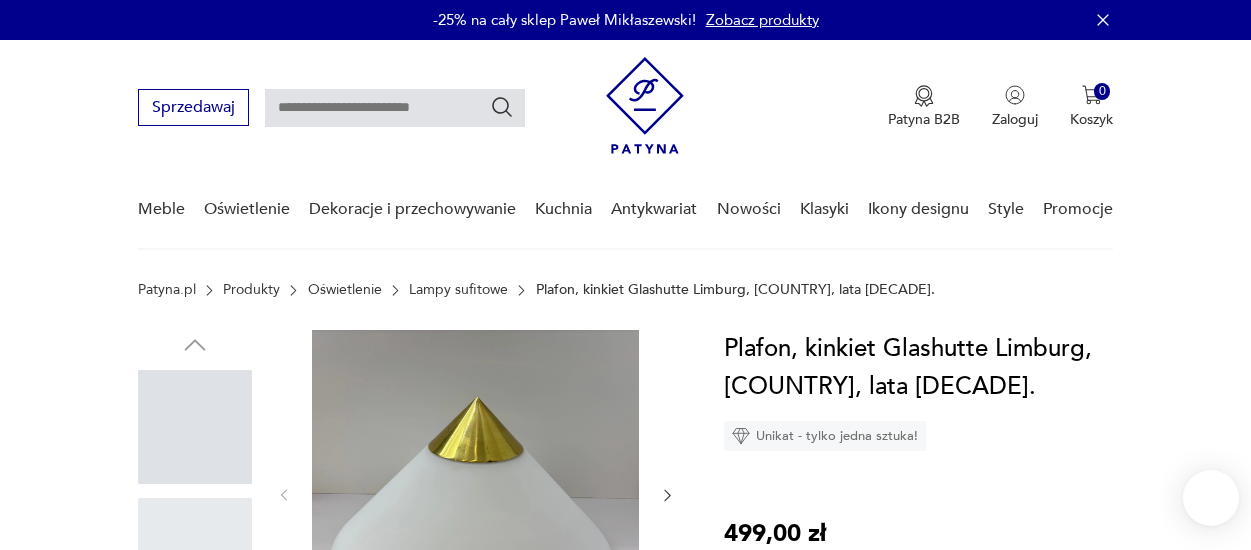 scroll, scrollTop: 0, scrollLeft: 0, axis: both 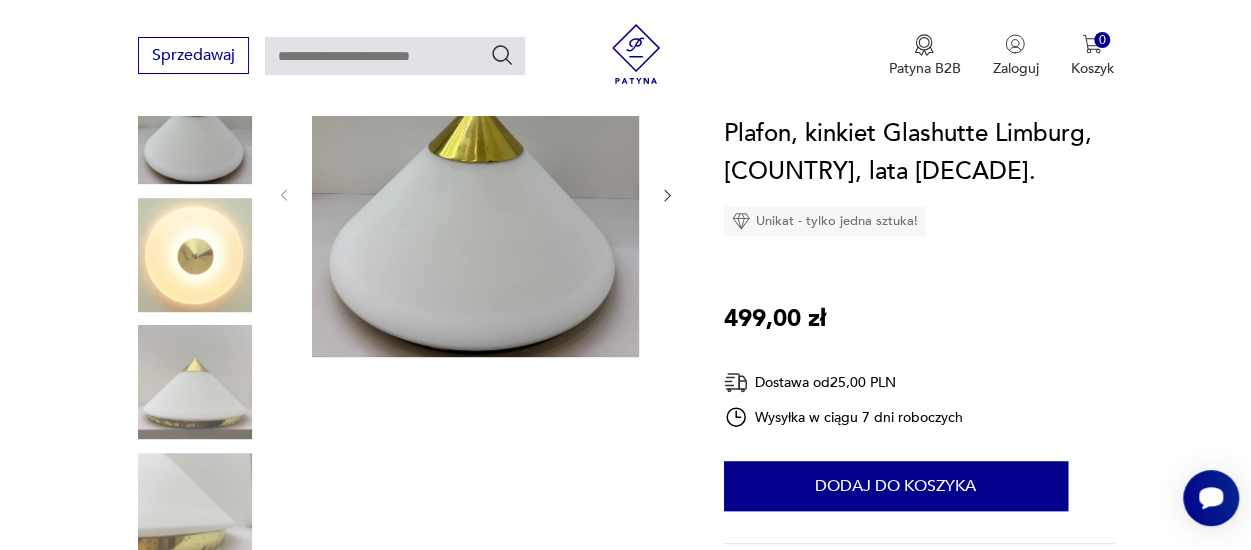 click at bounding box center [195, 255] 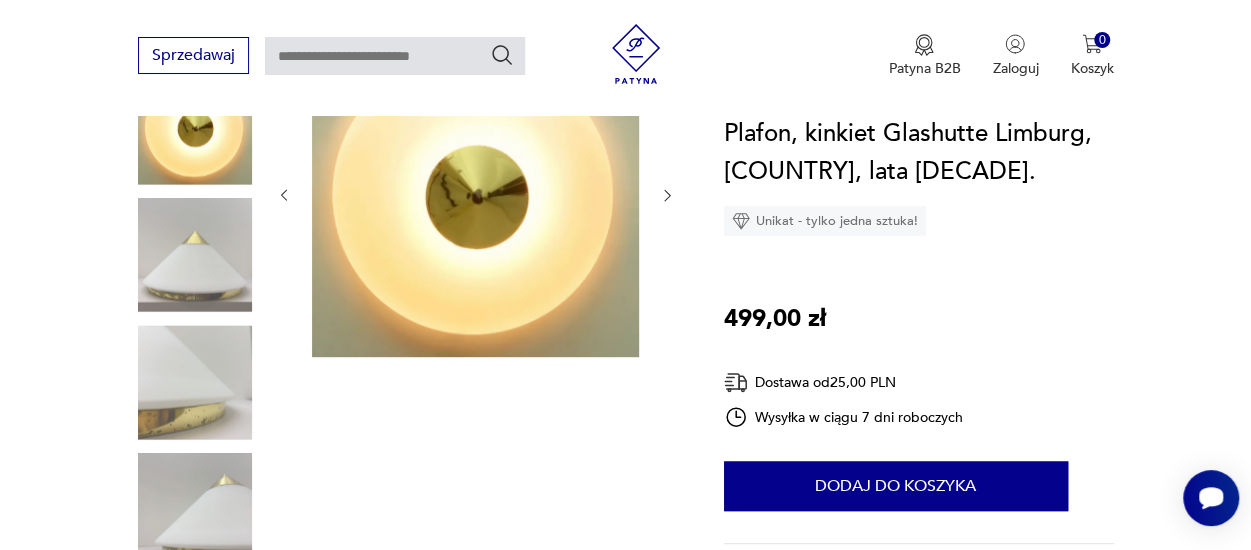 click at bounding box center (195, 255) 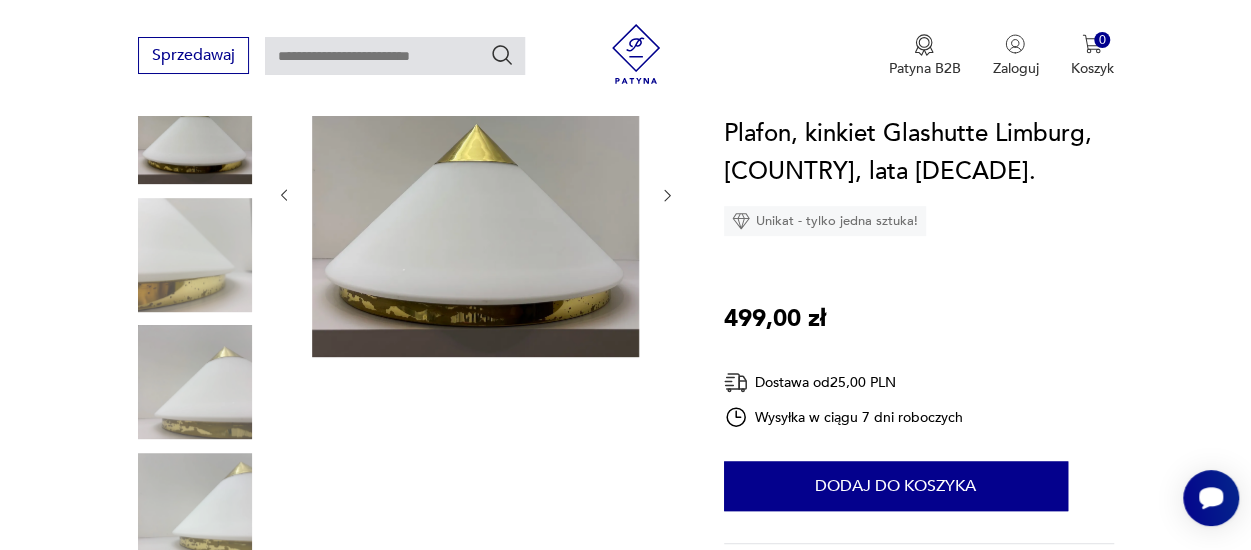 click at bounding box center (195, 320) 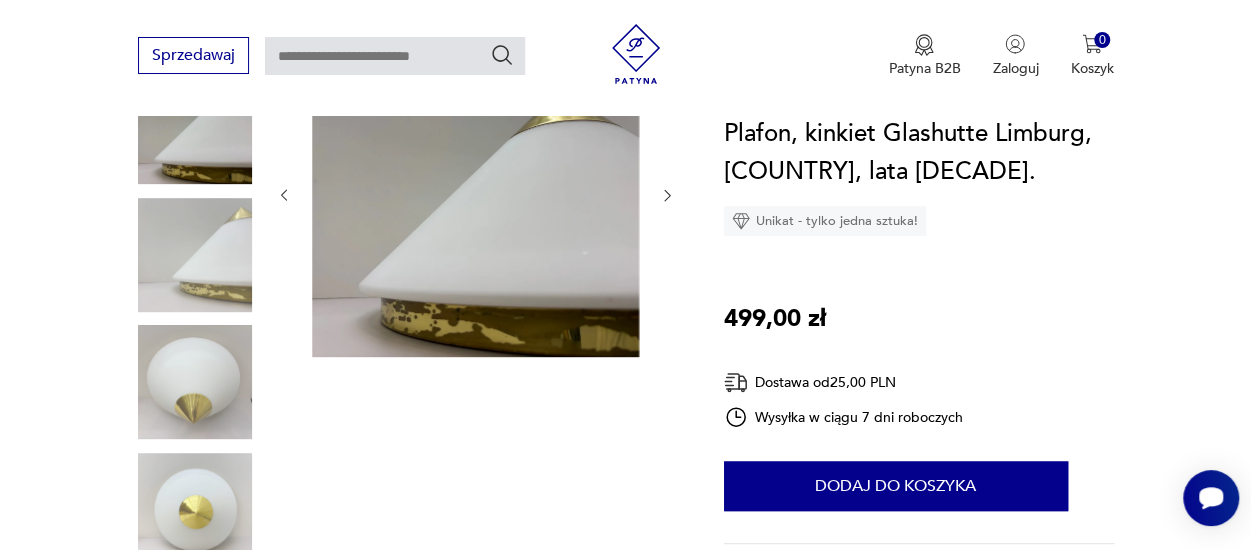 click at bounding box center (195, 382) 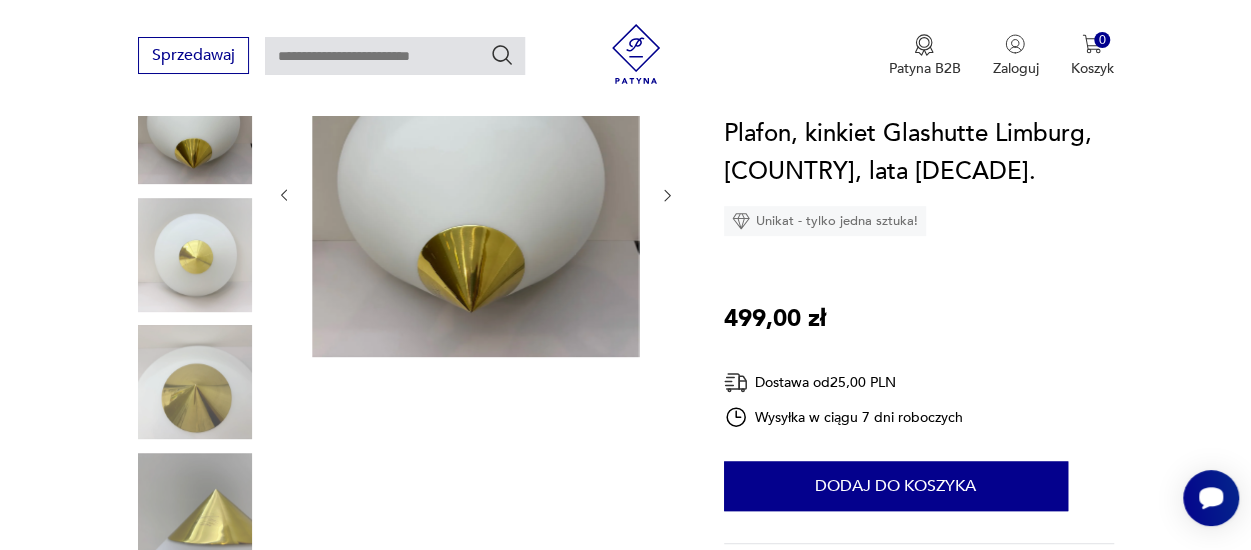click at bounding box center [195, 382] 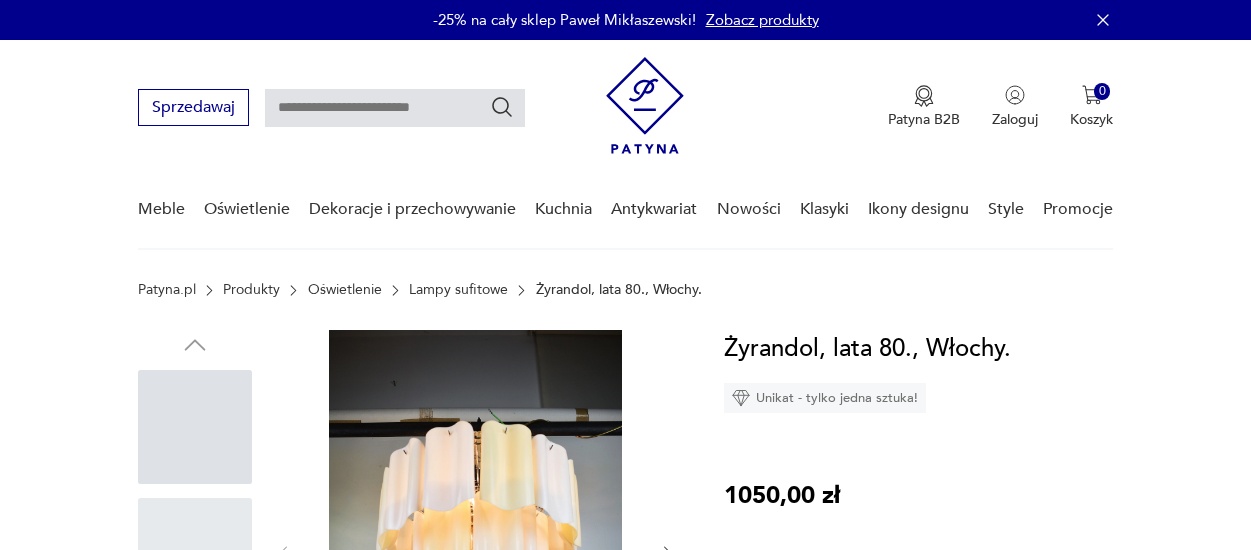 scroll, scrollTop: 0, scrollLeft: 0, axis: both 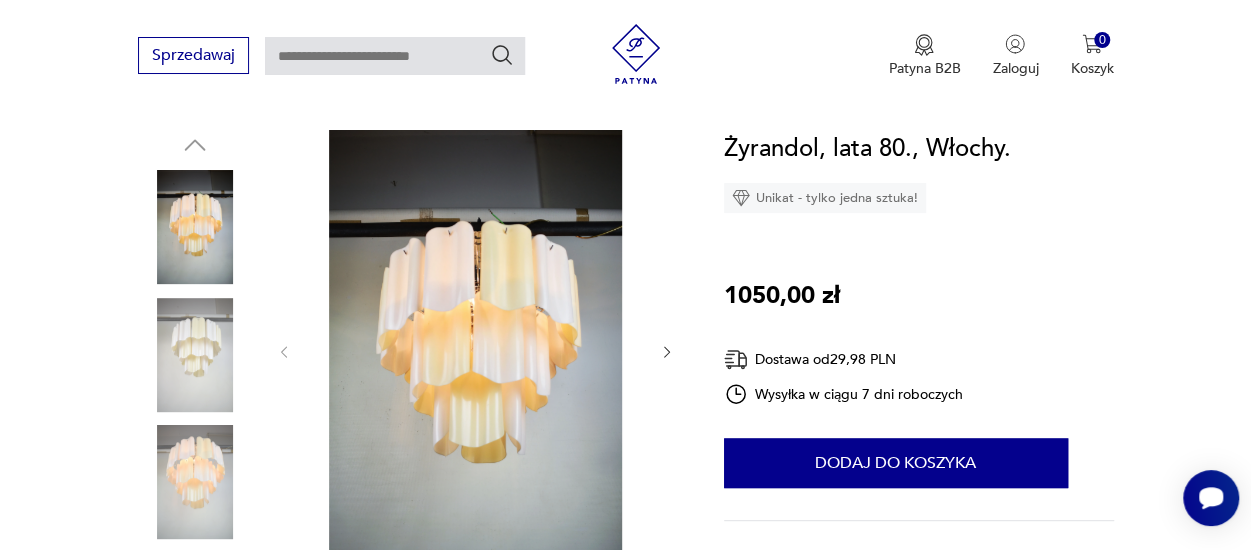 click on "Opis produktu Żyrandol pochodzący z [COUNTRY], z lat [YEAR], wykonany z ręcznie formowanego tworzywa. Lampa posiada delikatne ślady czasu.
Wymiary:
szrokość:41 cm
wysokość:49 cm Rozwiń więcej Szczegóły produktu Stan:   dobry Datowanie :   [YEAR] Kraj pochodzenia :   [COUNTRY] Tworzywo :   metal, plastik Liczba sztuk:   1 Tagi:   RĘCZNA ROBOTA ,  lata [DECADE] ,  luksusowo ,  design O sprzedawcy Think Modern K.M Zweryfikowany sprzedawca Od 9 lat z Patyną Dostawa i zwroty Dostępne formy dostawy: Kurier   29,98 PLN Zwroty: Jeśli z jakiegokolwiek powodu chcesz zwrócić zamówiony przedmiot, masz na to   14 dni od momentu otrzymania przesyłki. Żyrandol, lata [DECADE], [COUNTRY]. Unikat - tylko jedna sztuka! 1050,00 zł Dostawa od  29,98 PLN Wysyłka w ciągu 7 dni roboczych 1 Dodaj do koszyka Patyna.pl gwarantuje bezpieczne zakupy Ochrona Kupującego Bezpieczna dostawa 14 dni na zwrot Opis produktu Rozwiń więcej Szczegóły produktu Stan:   dobry Datowanie :   [YEAR] Kraj pochodzenia :   [COUNTRY] Tworzywo :     1" at bounding box center [625, 750] 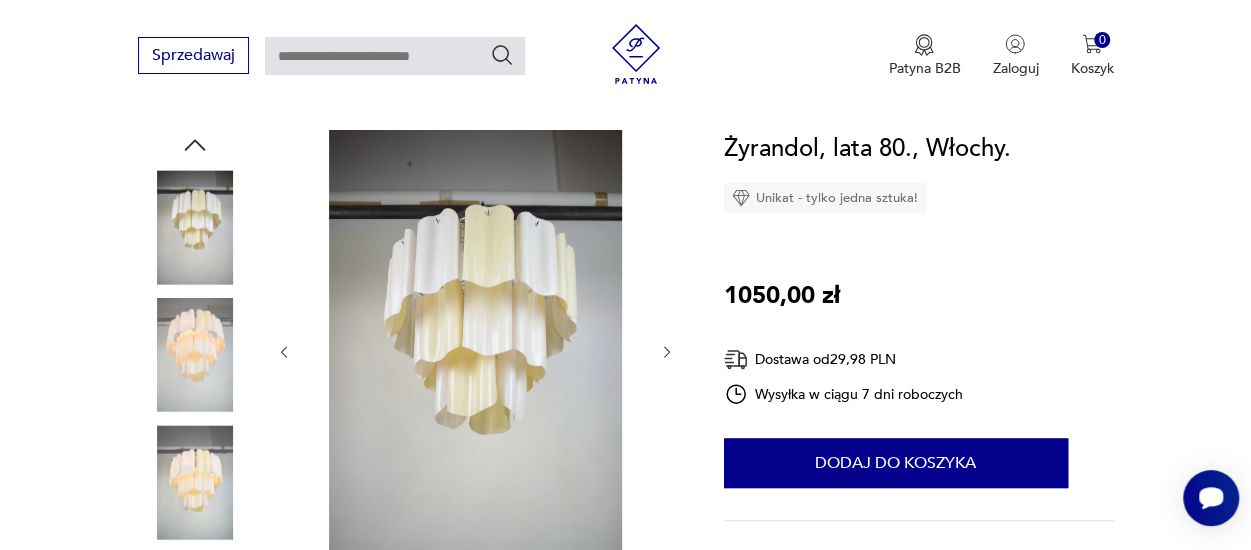 click 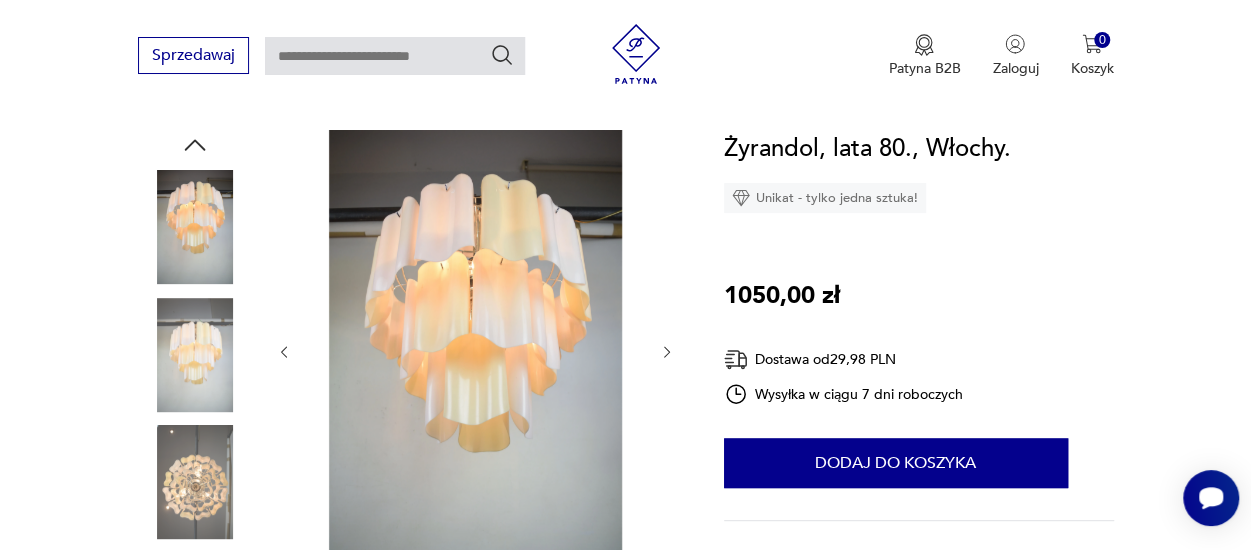 click 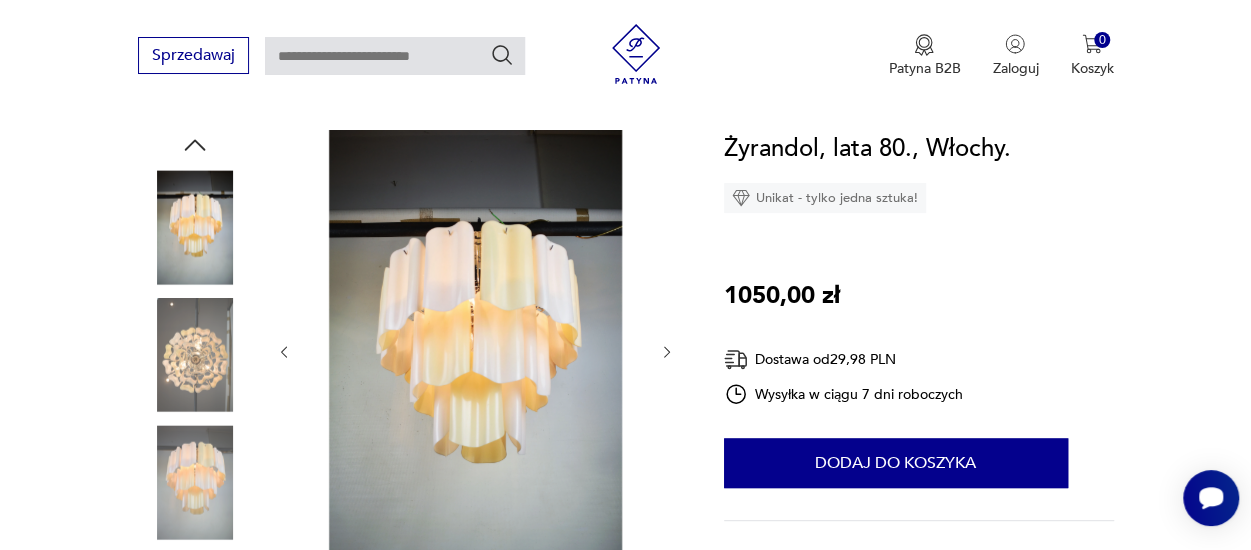 click 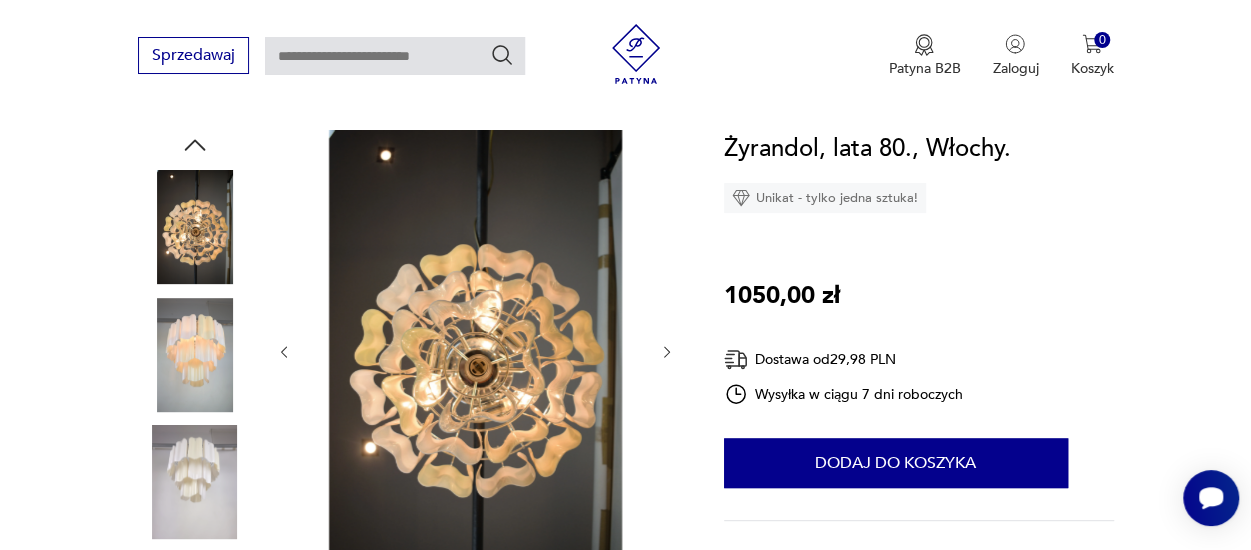 click 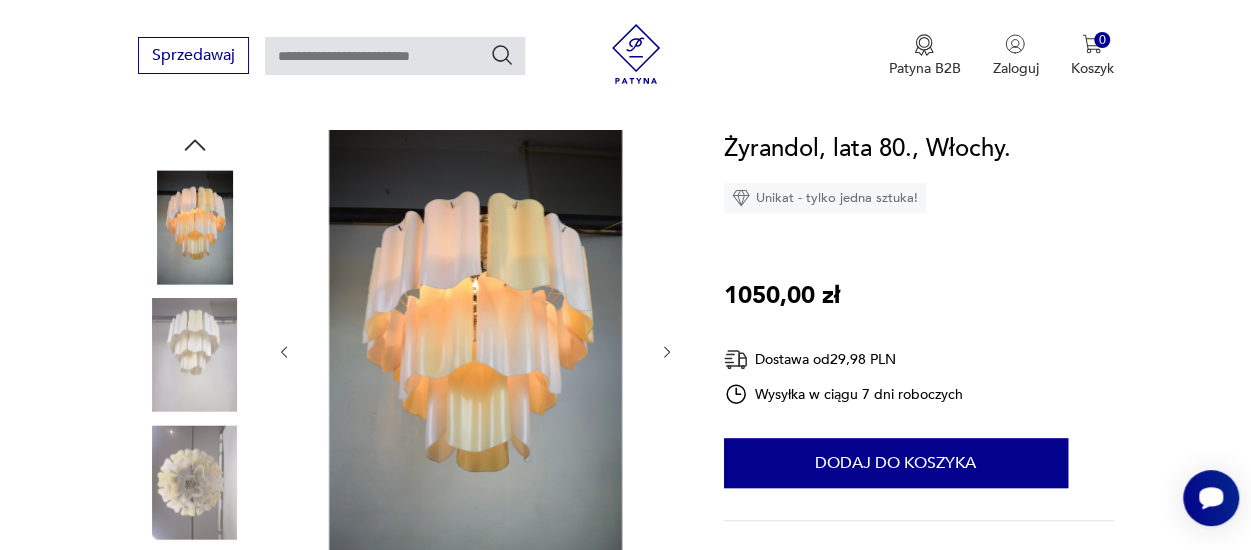 click 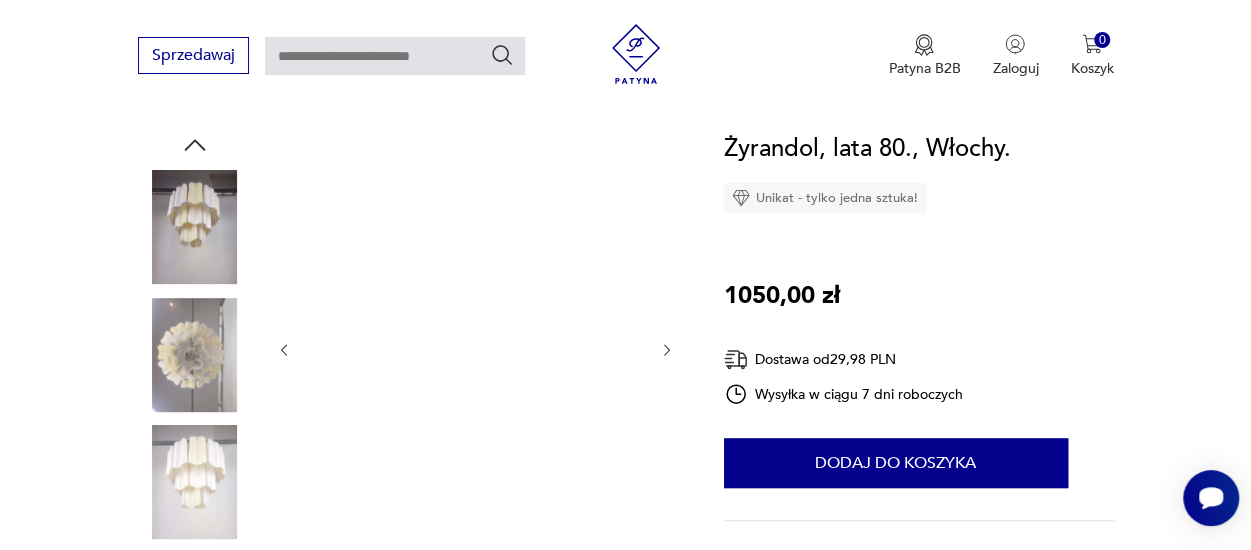 click 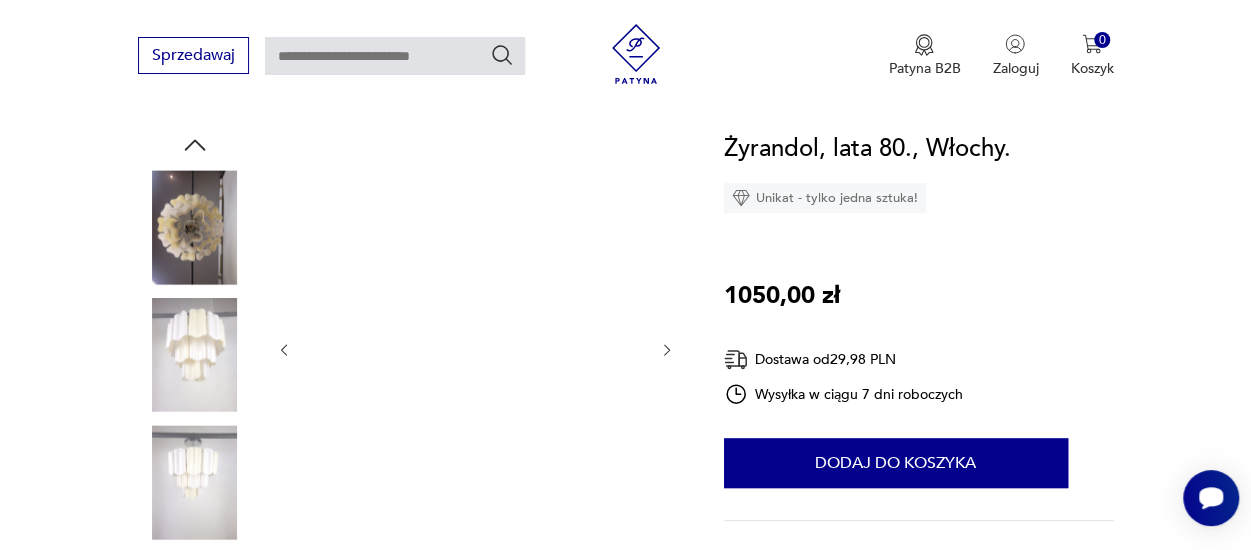 click 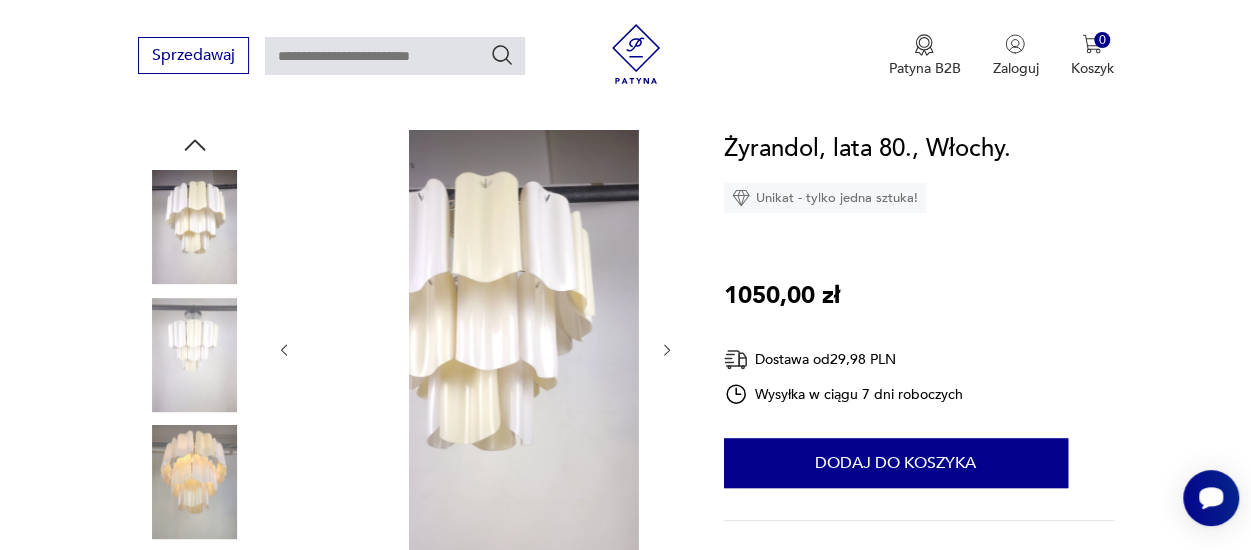 click 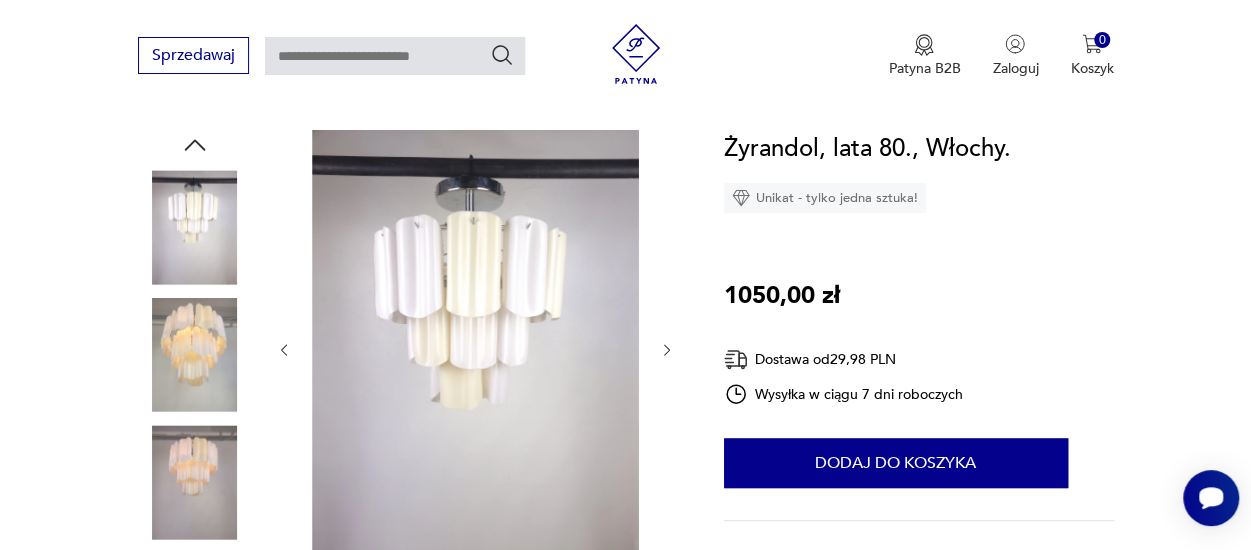 click 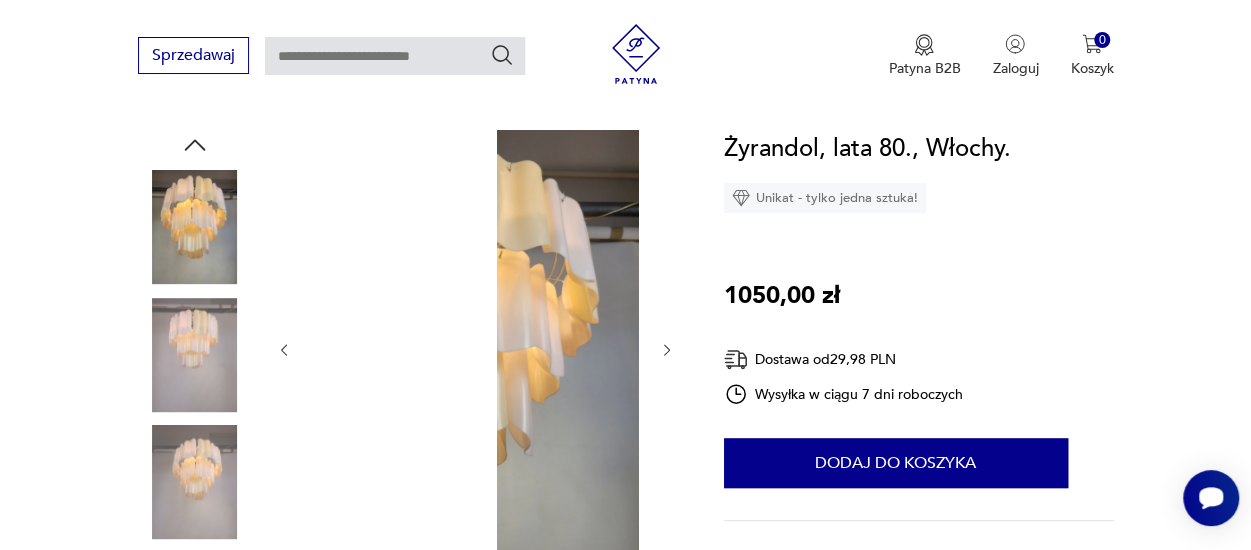 click 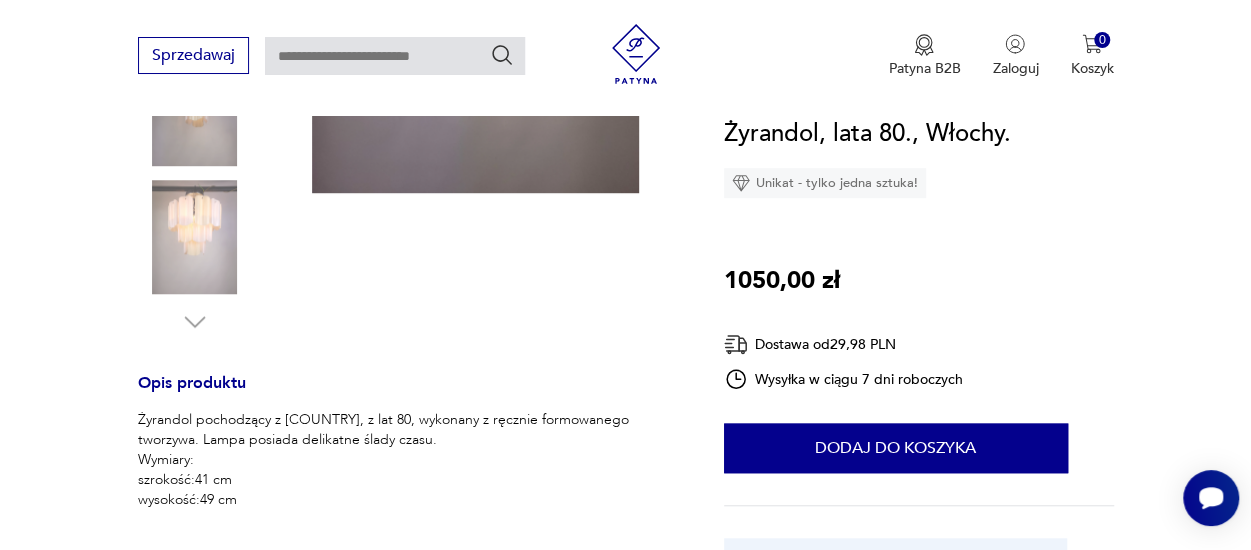 scroll, scrollTop: 800, scrollLeft: 0, axis: vertical 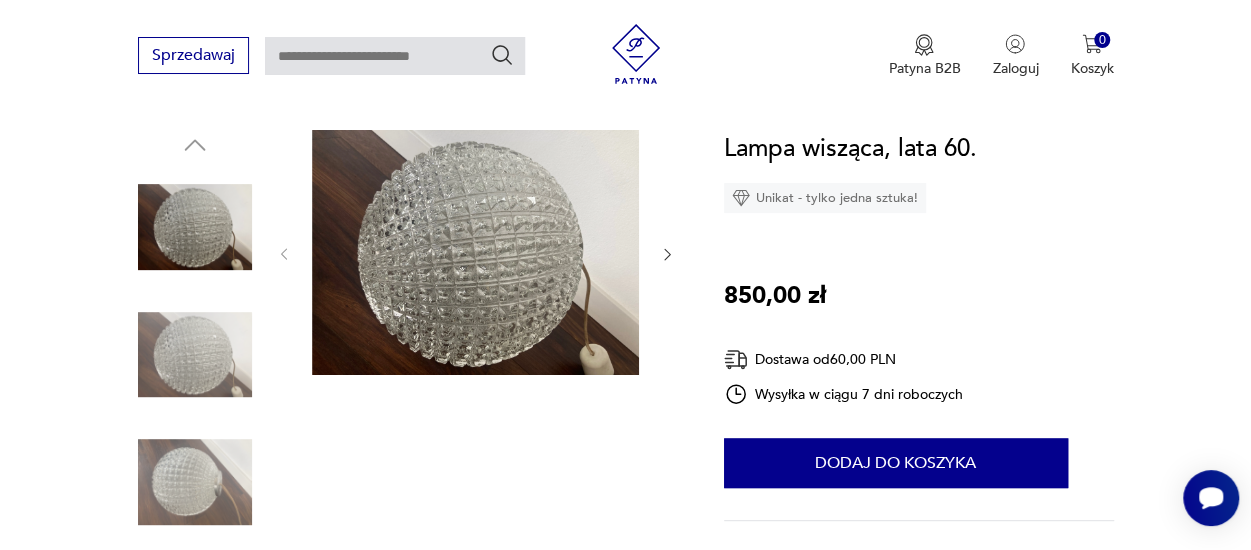 click at bounding box center [667, 255] 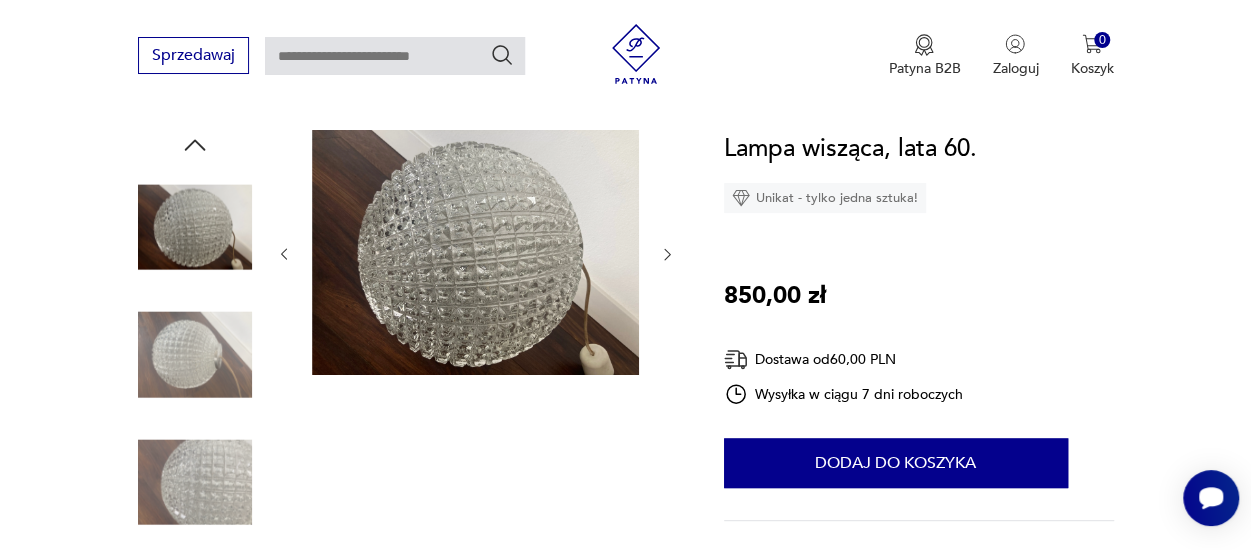 click at bounding box center [667, 255] 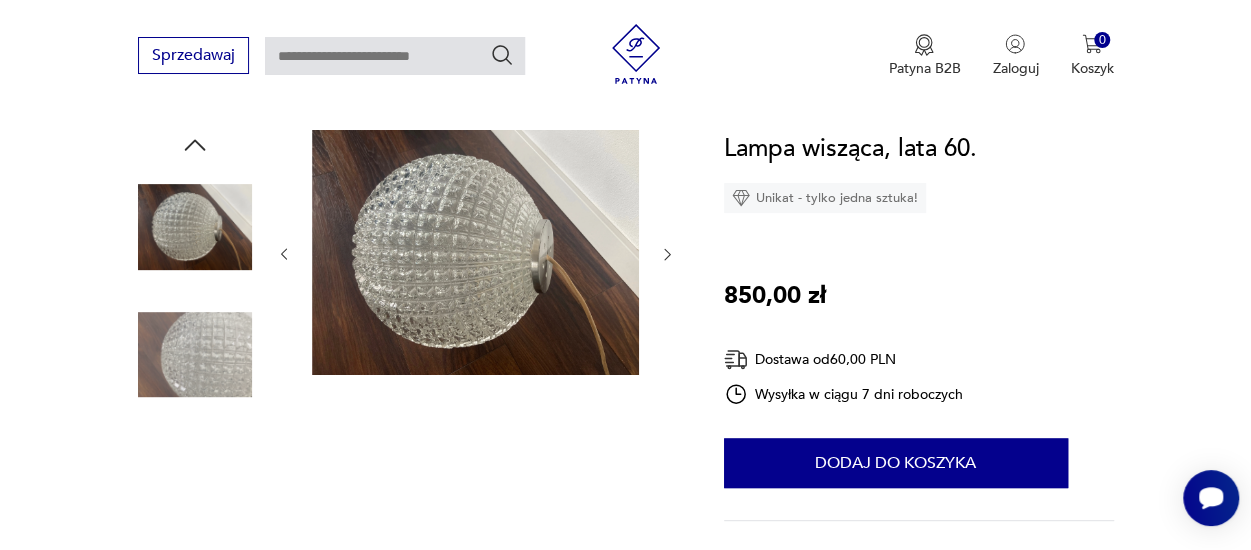 click at bounding box center [667, 255] 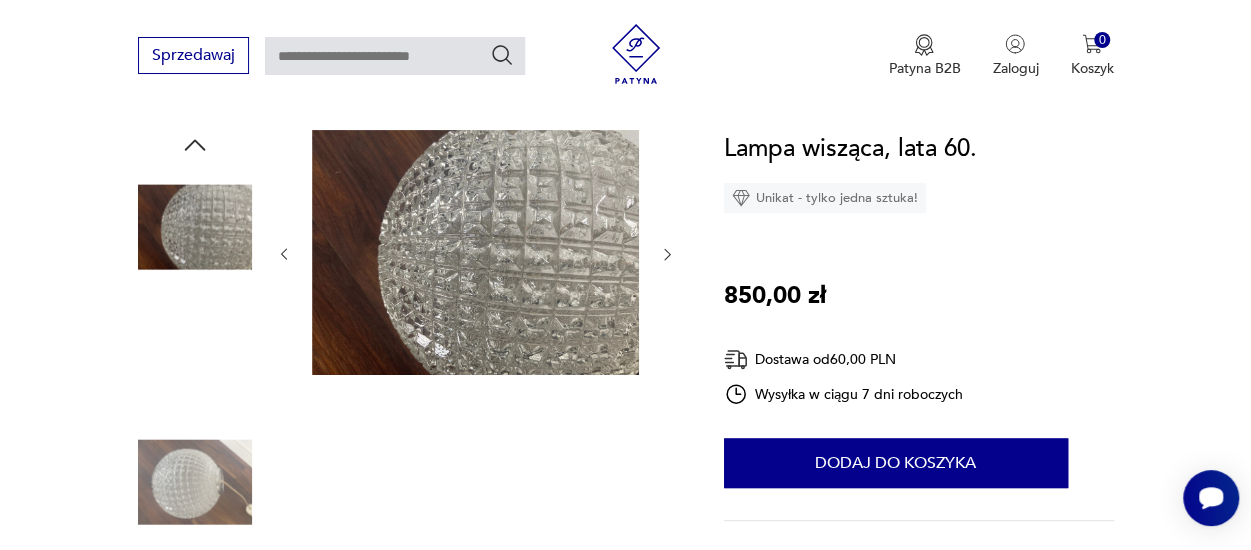click at bounding box center (667, 255) 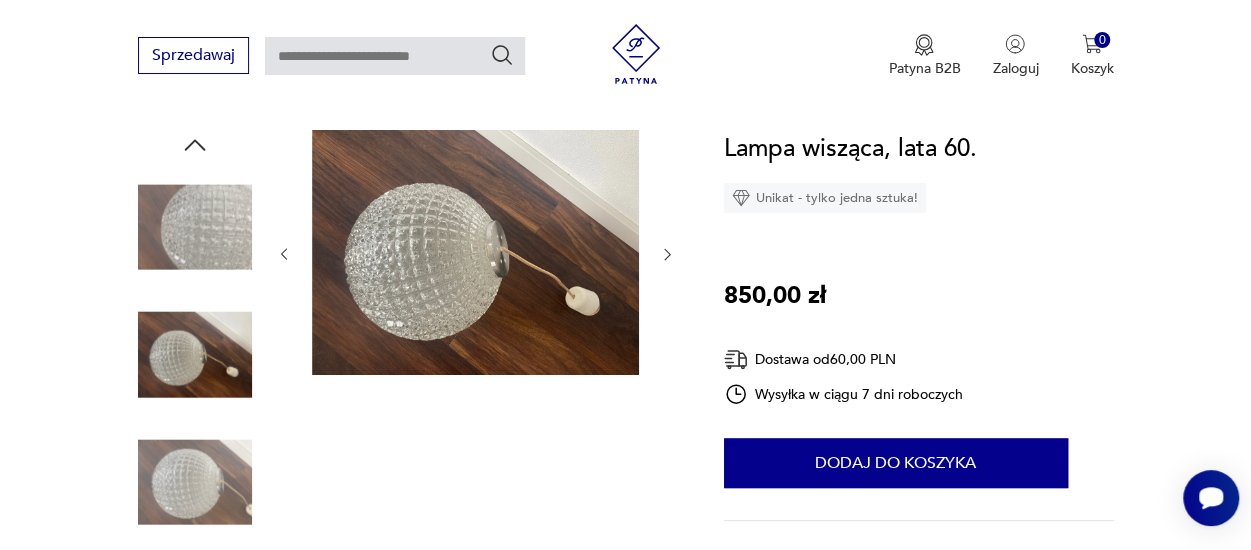 click at bounding box center (667, 255) 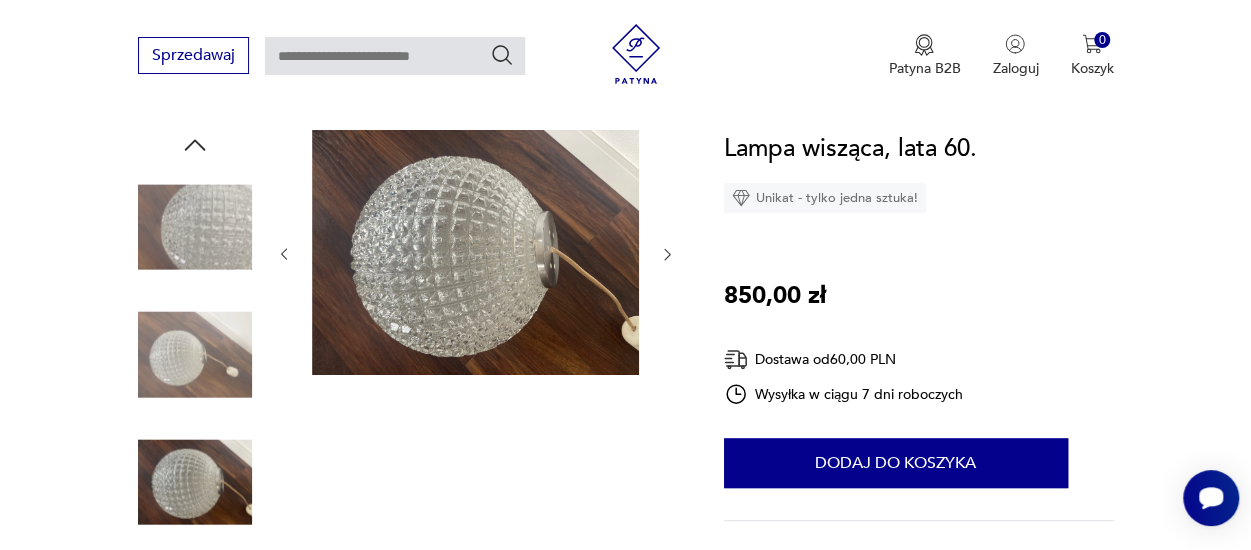 click at bounding box center [667, 255] 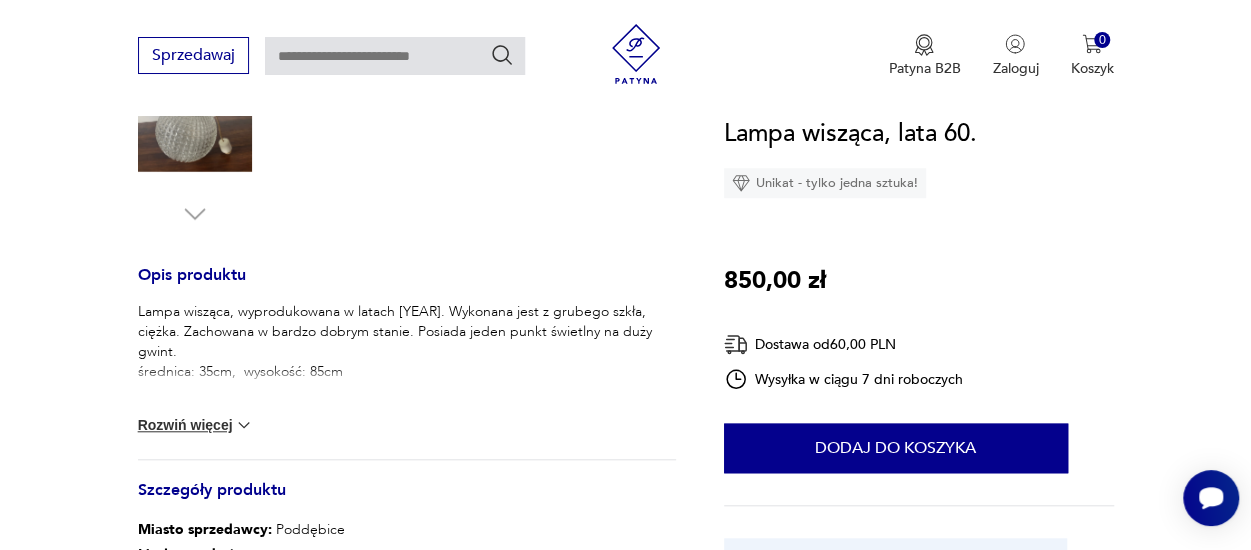 scroll, scrollTop: 700, scrollLeft: 0, axis: vertical 